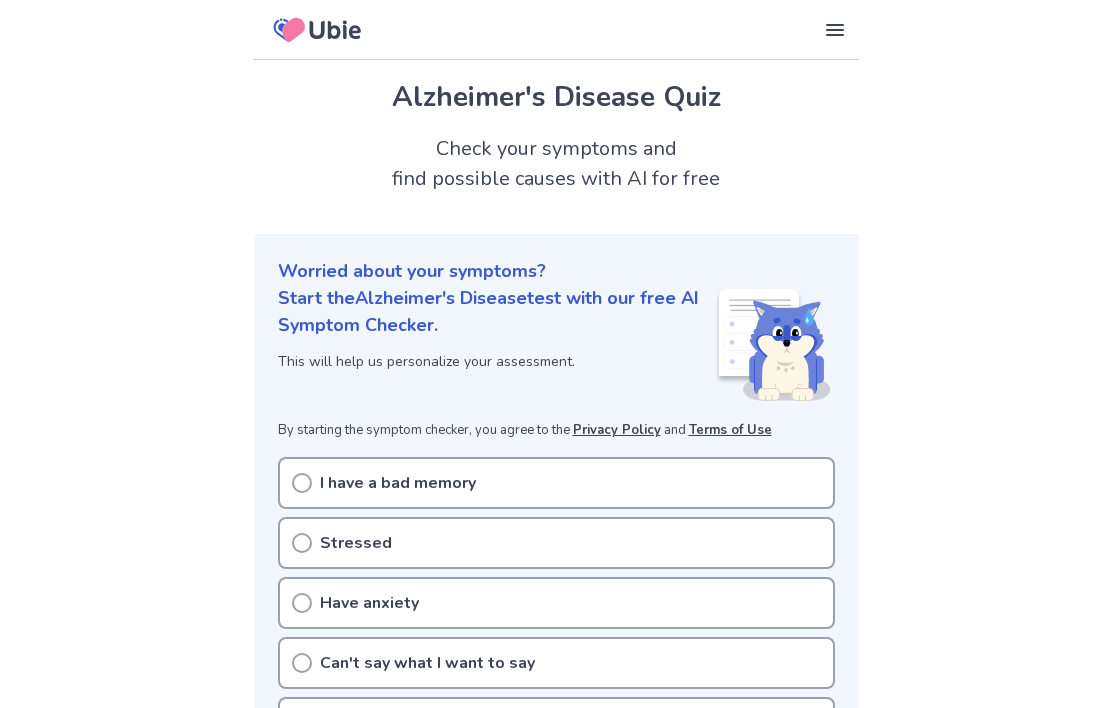 scroll, scrollTop: 0, scrollLeft: 0, axis: both 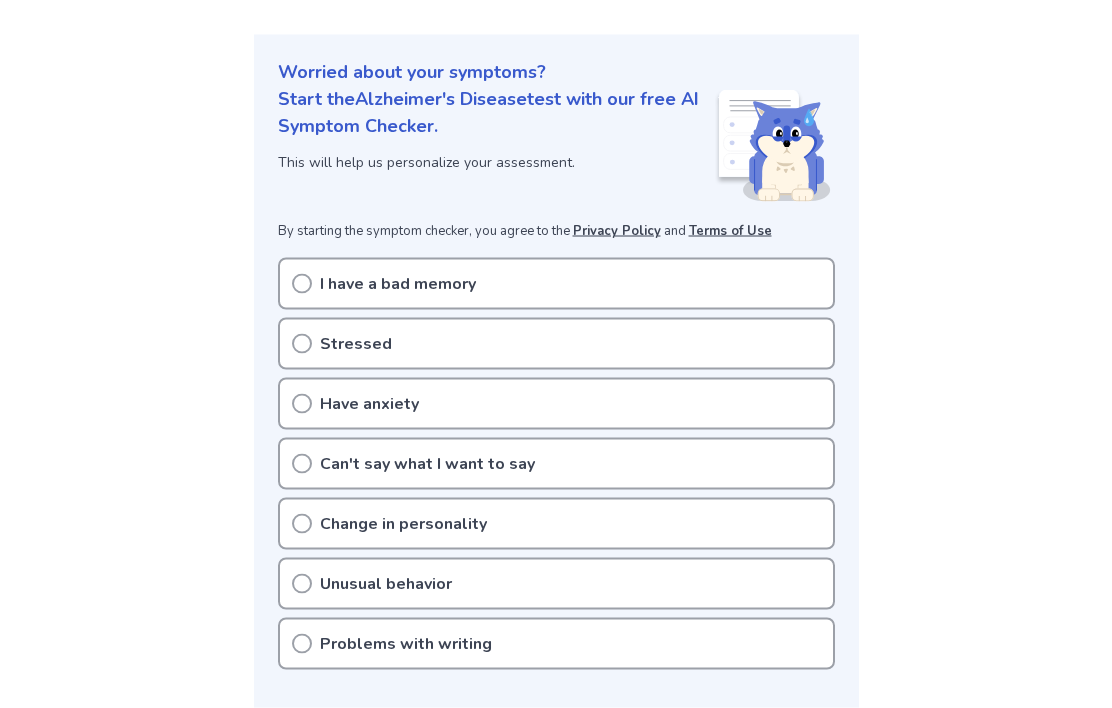 click 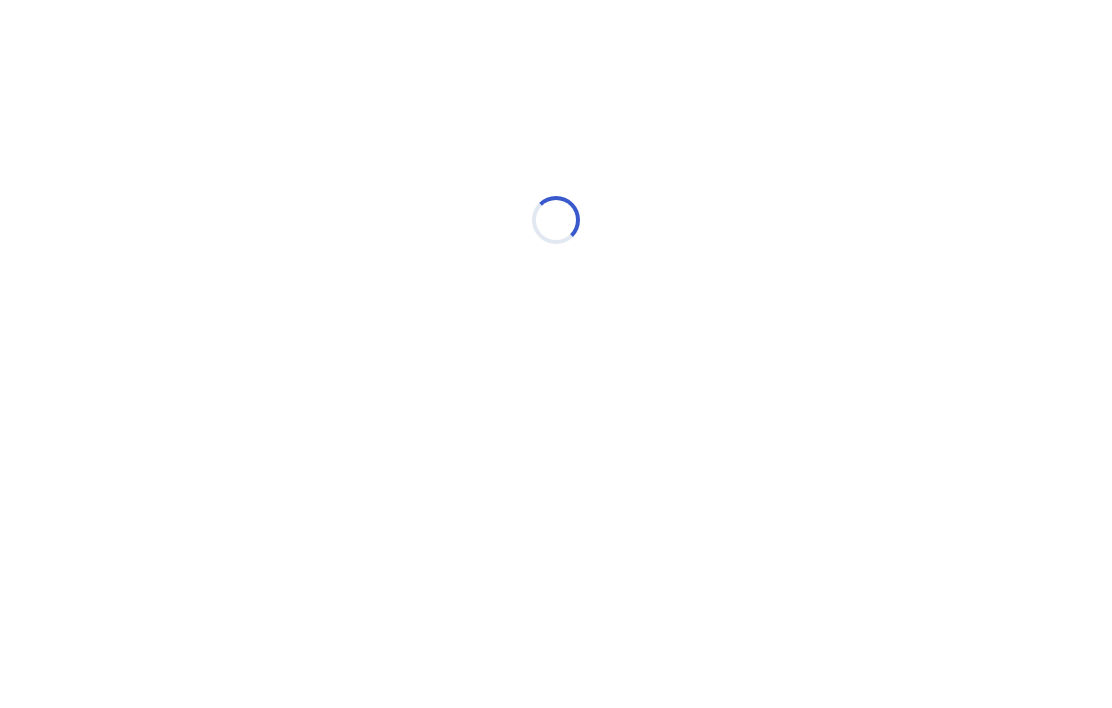 scroll, scrollTop: 0, scrollLeft: 0, axis: both 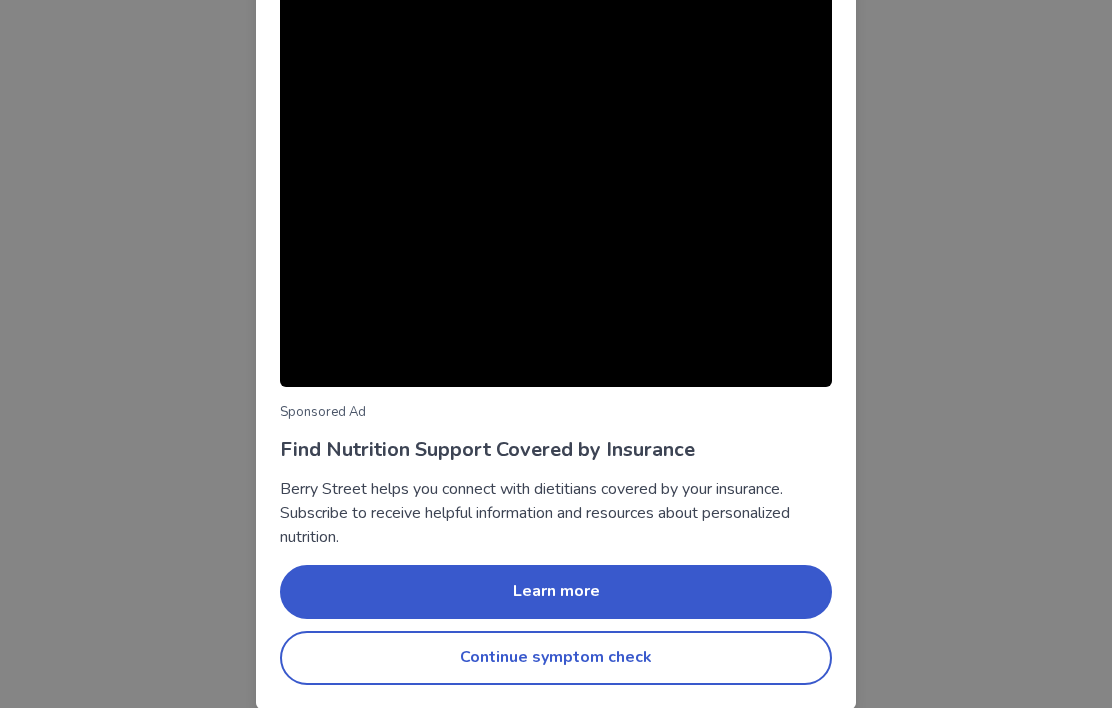 click on "Continue symptom check" at bounding box center [556, 658] 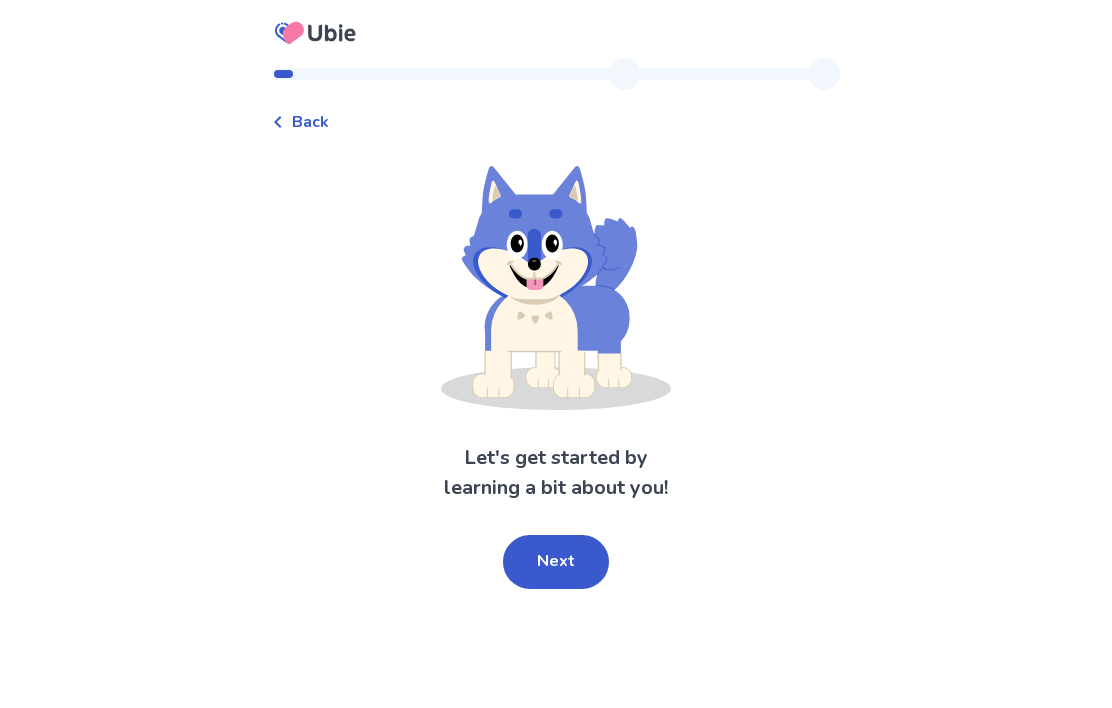 click on "Next" at bounding box center [556, 562] 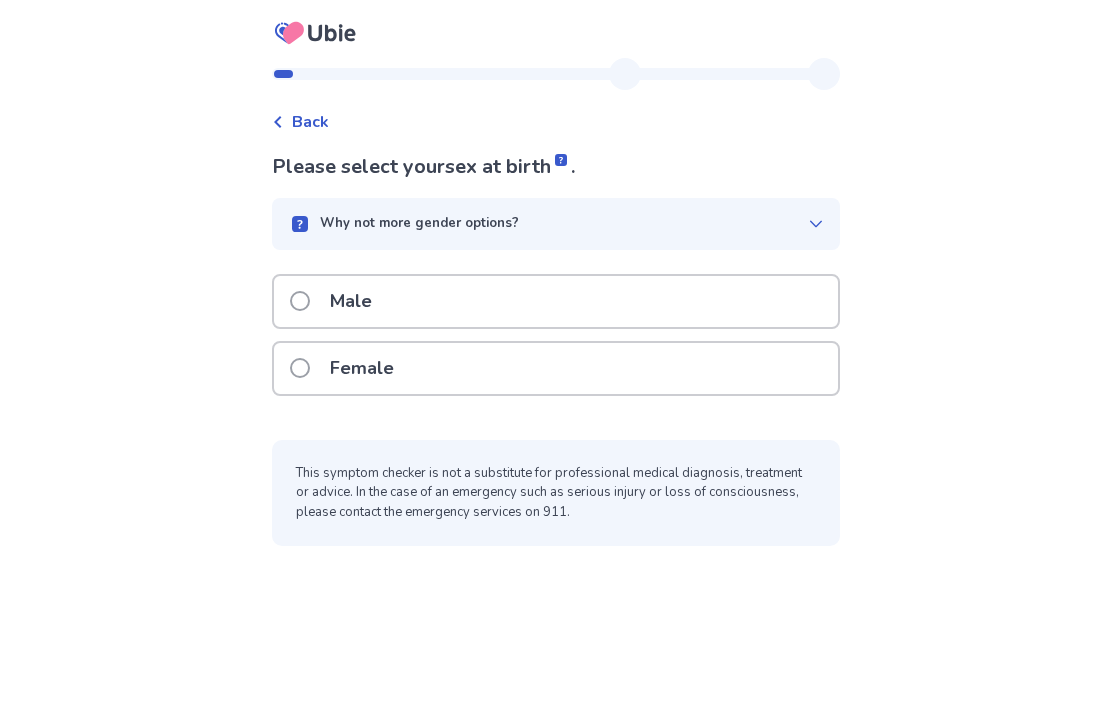 click at bounding box center (300, 301) 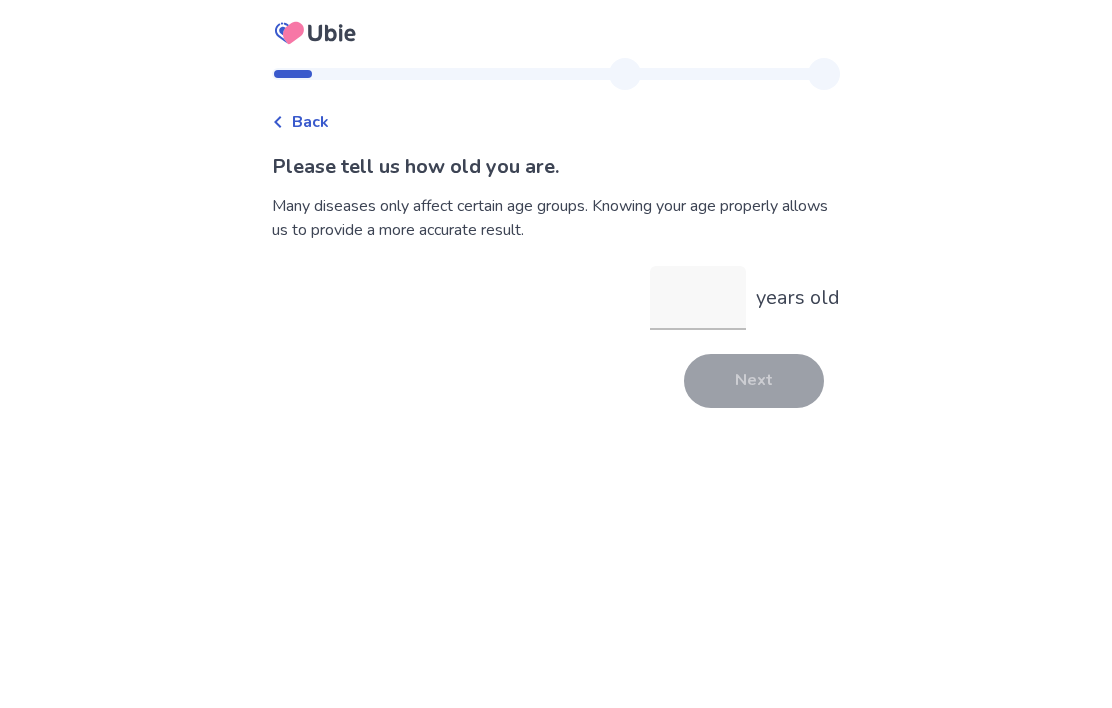 click on "years old" at bounding box center [698, 298] 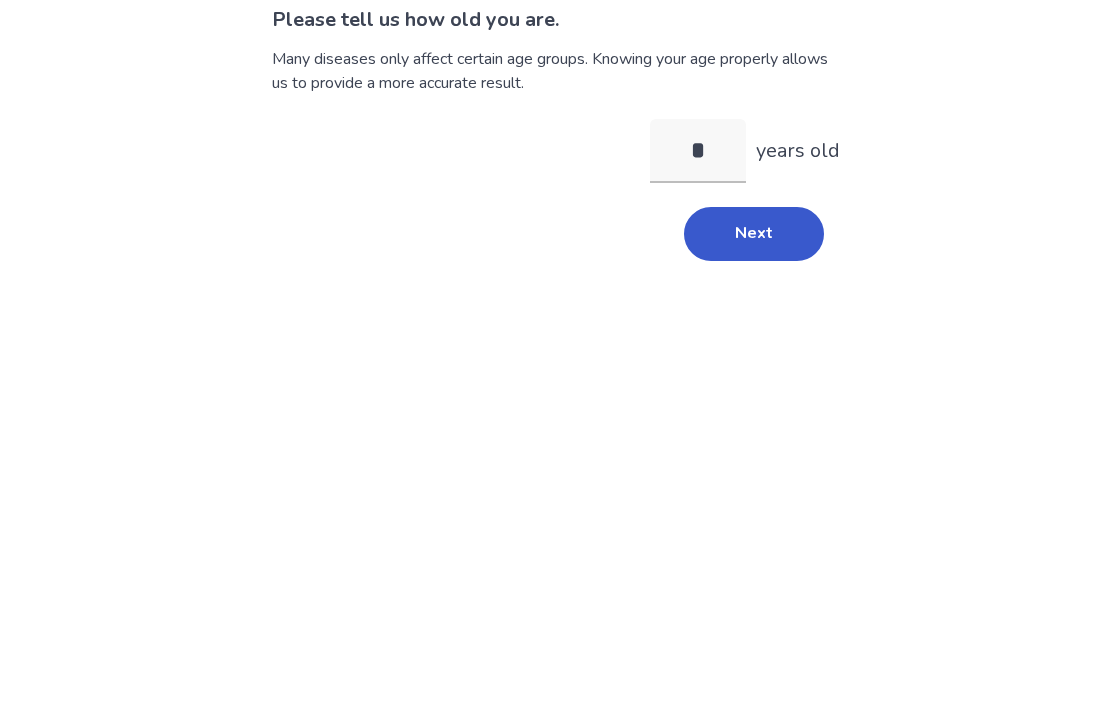 type on "**" 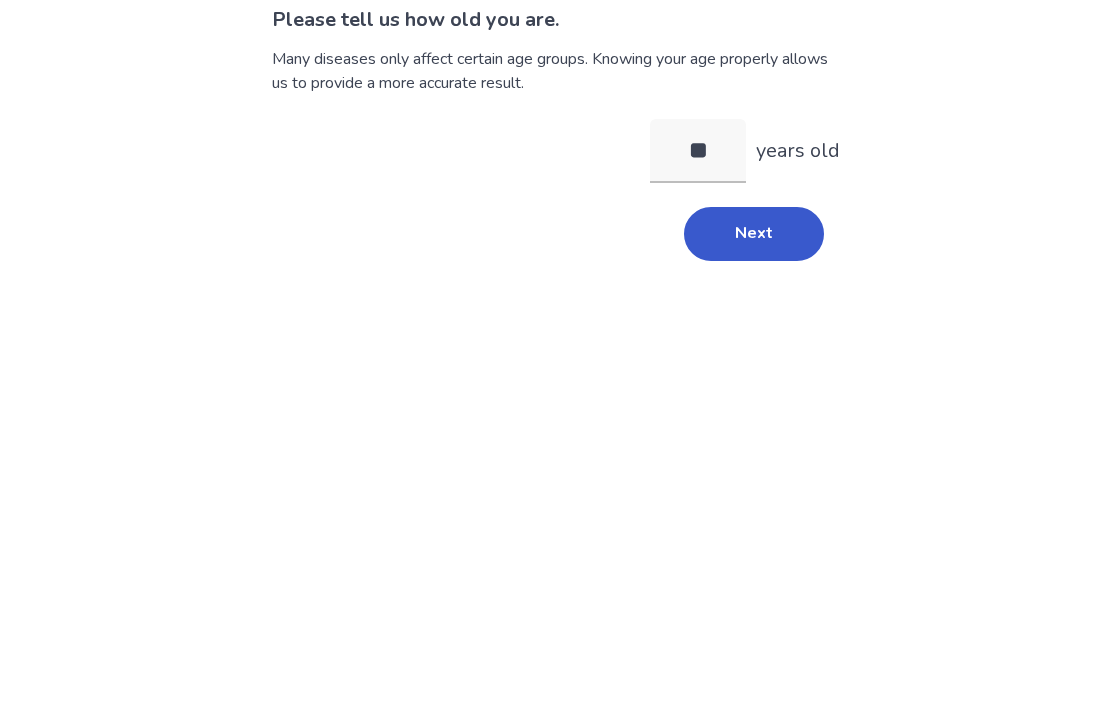 click on "Next" at bounding box center (754, 381) 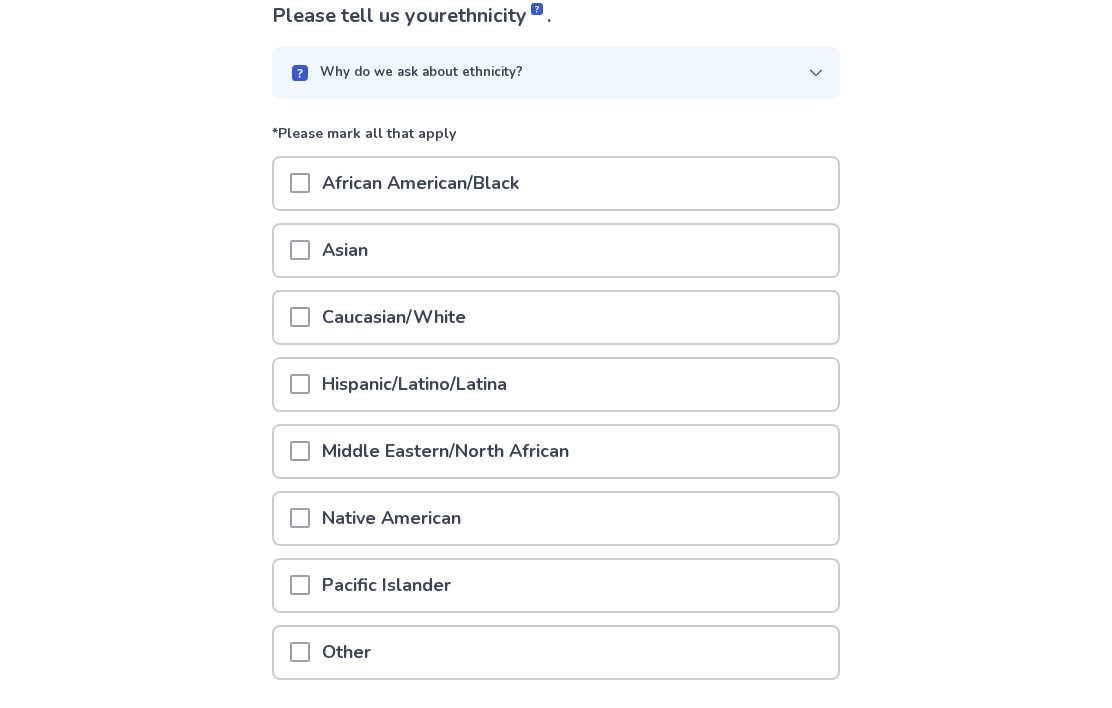 scroll, scrollTop: 146, scrollLeft: 0, axis: vertical 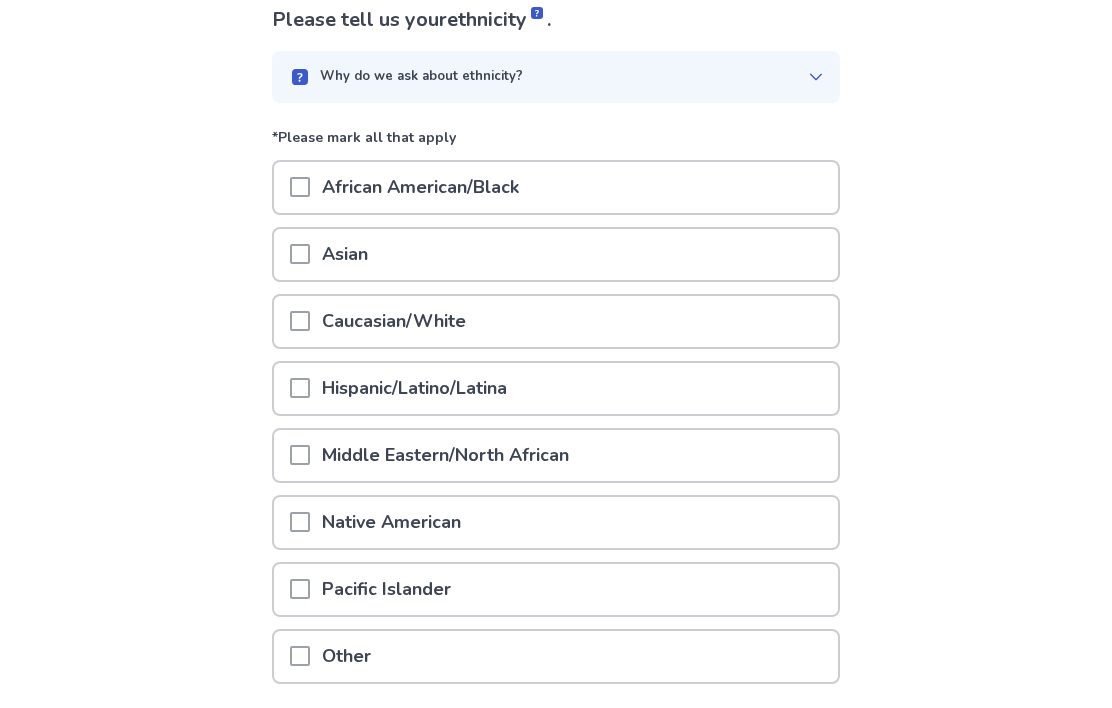 click at bounding box center (300, 255) 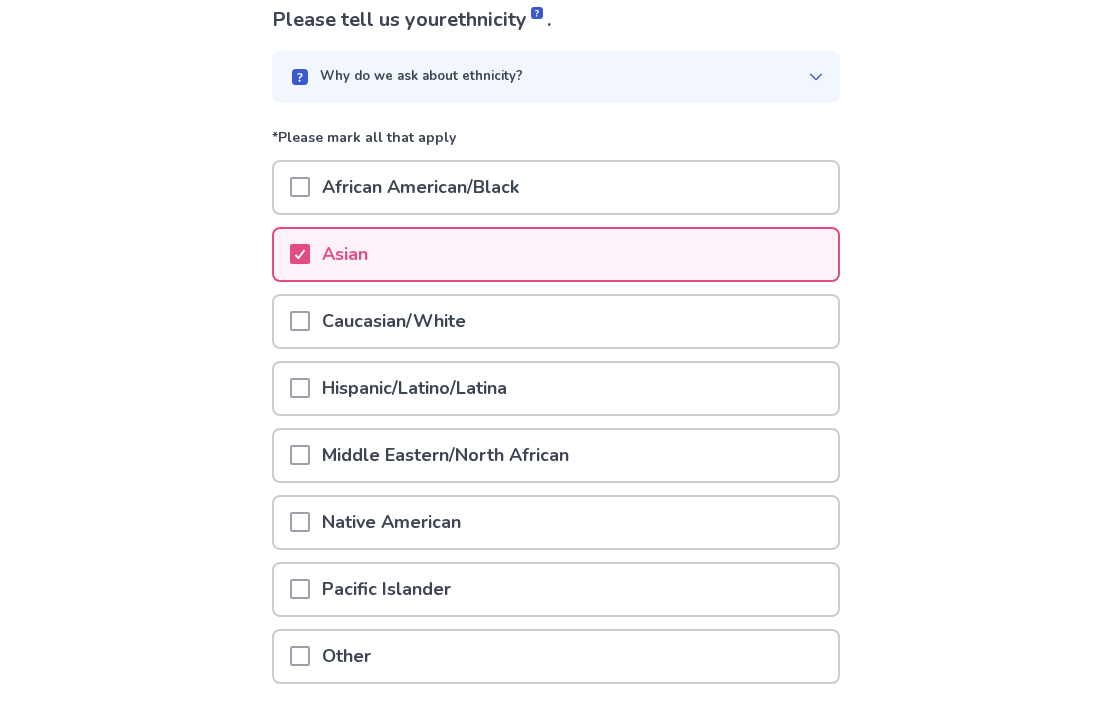 scroll, scrollTop: 147, scrollLeft: 0, axis: vertical 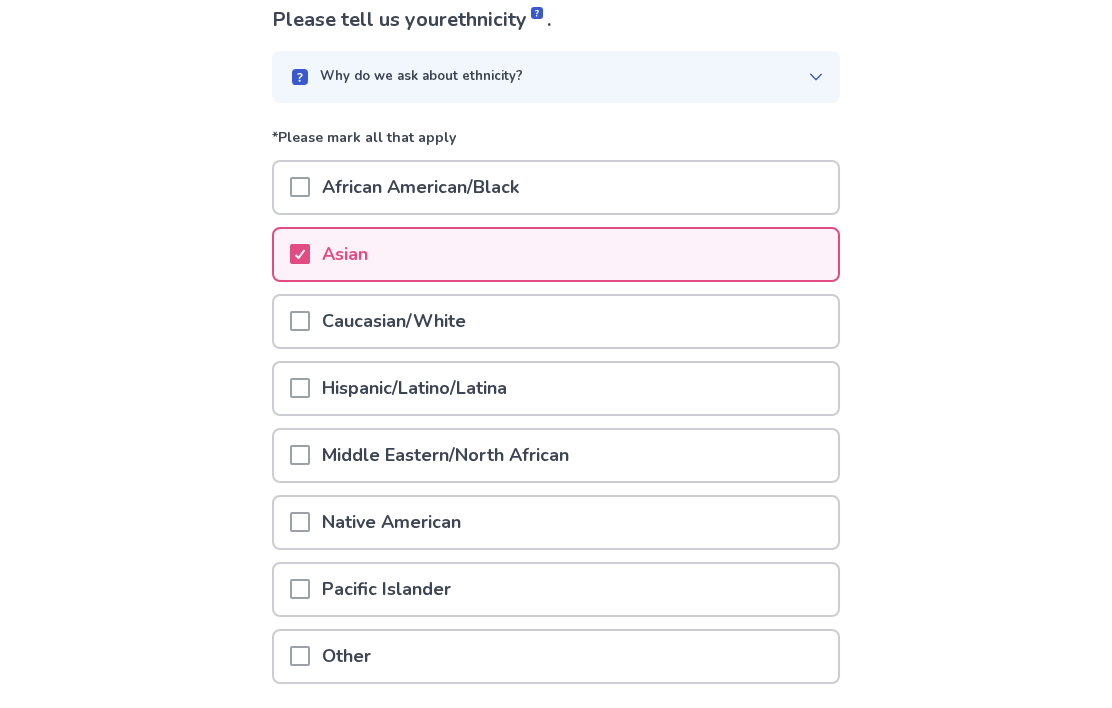 click on "Next" at bounding box center (754, 747) 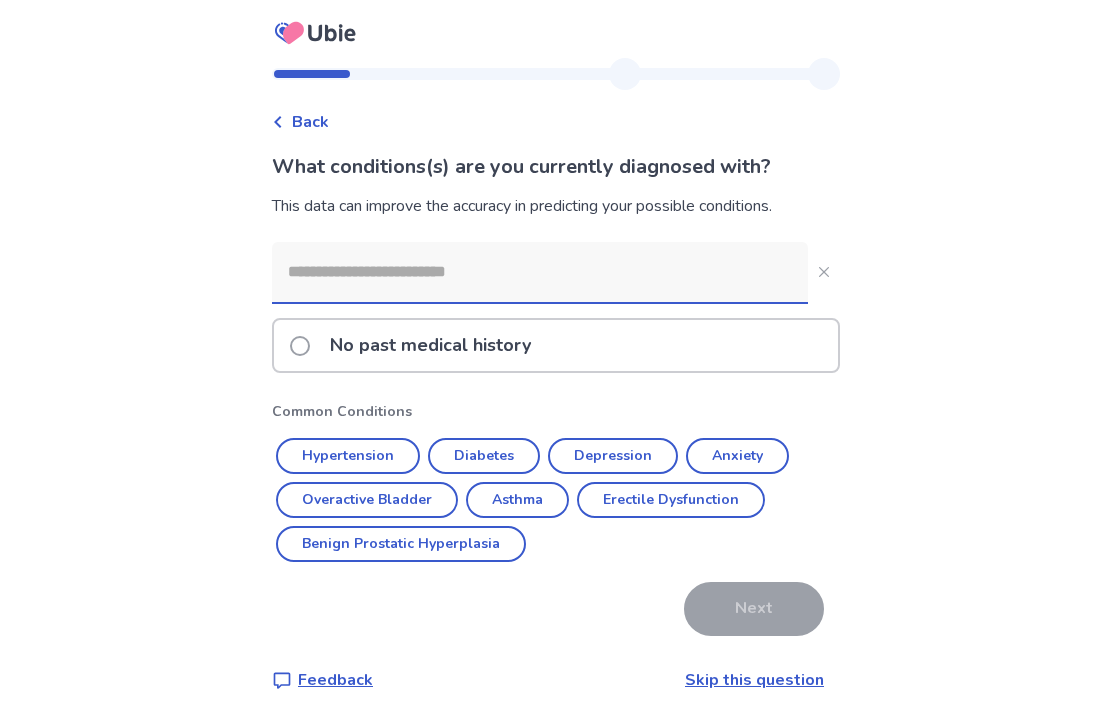 click on "Diabetes" at bounding box center [484, 456] 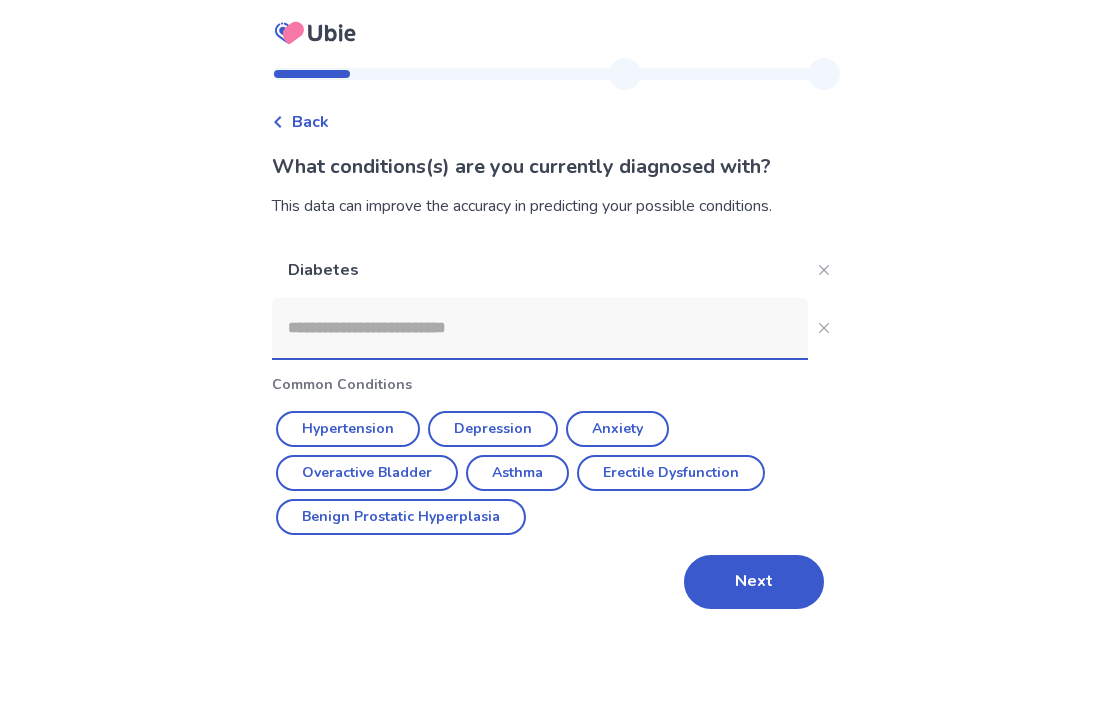 click on "Next" at bounding box center [754, 582] 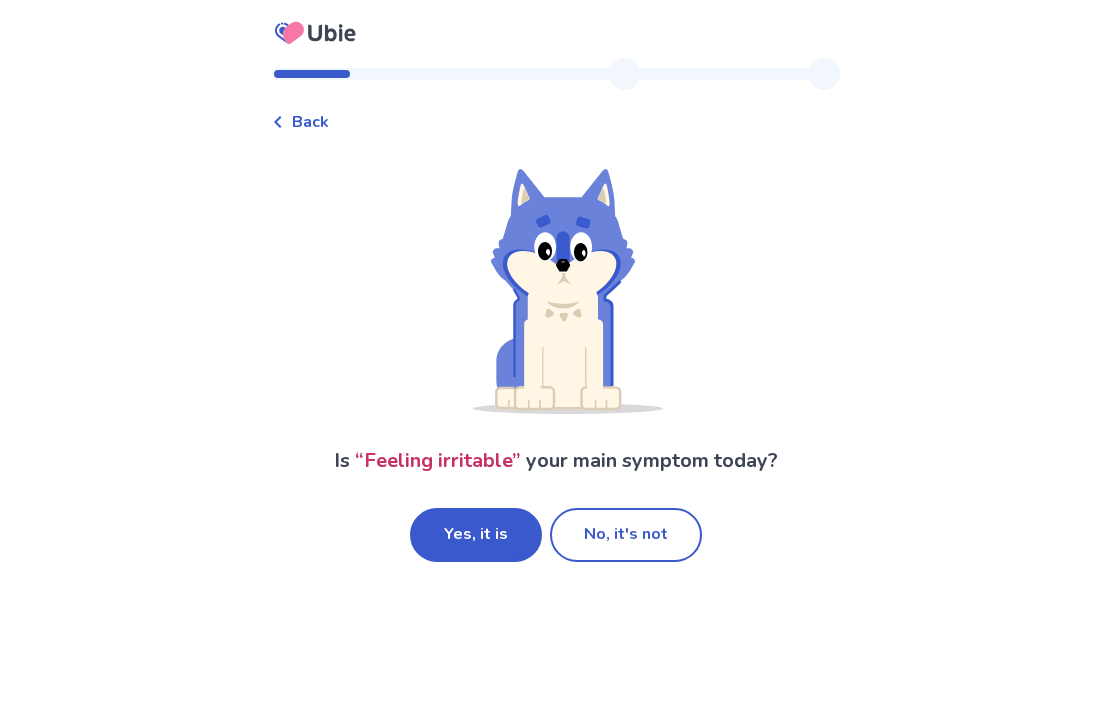 click on "Yes, it is" at bounding box center [476, 535] 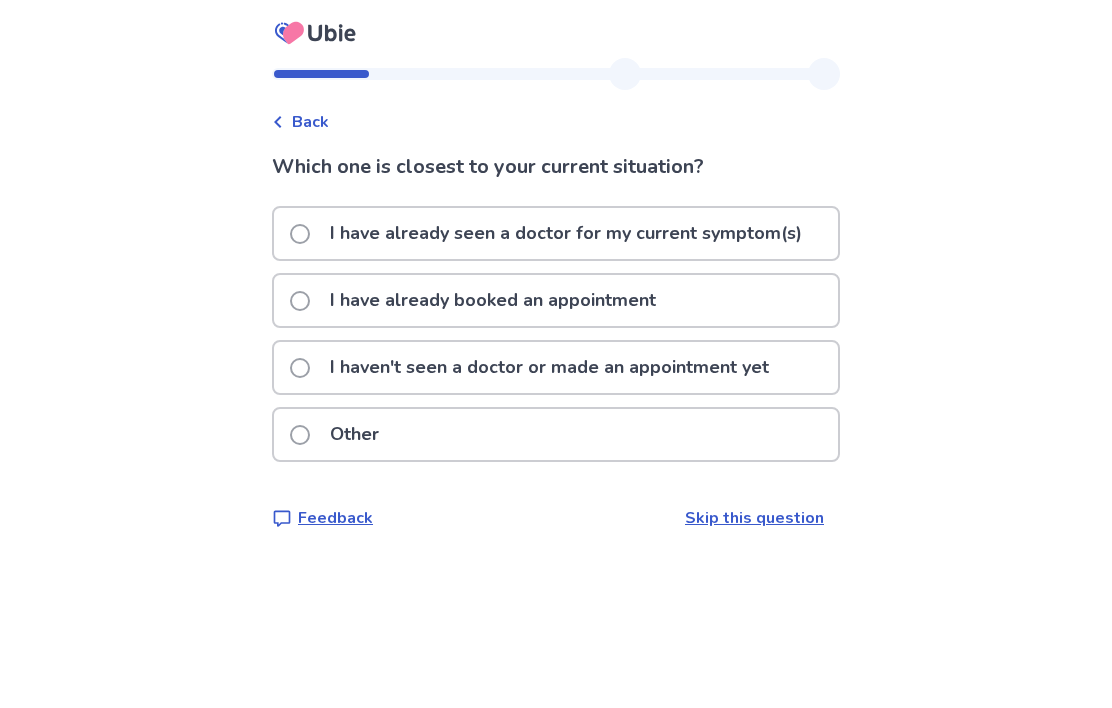 click at bounding box center [300, 368] 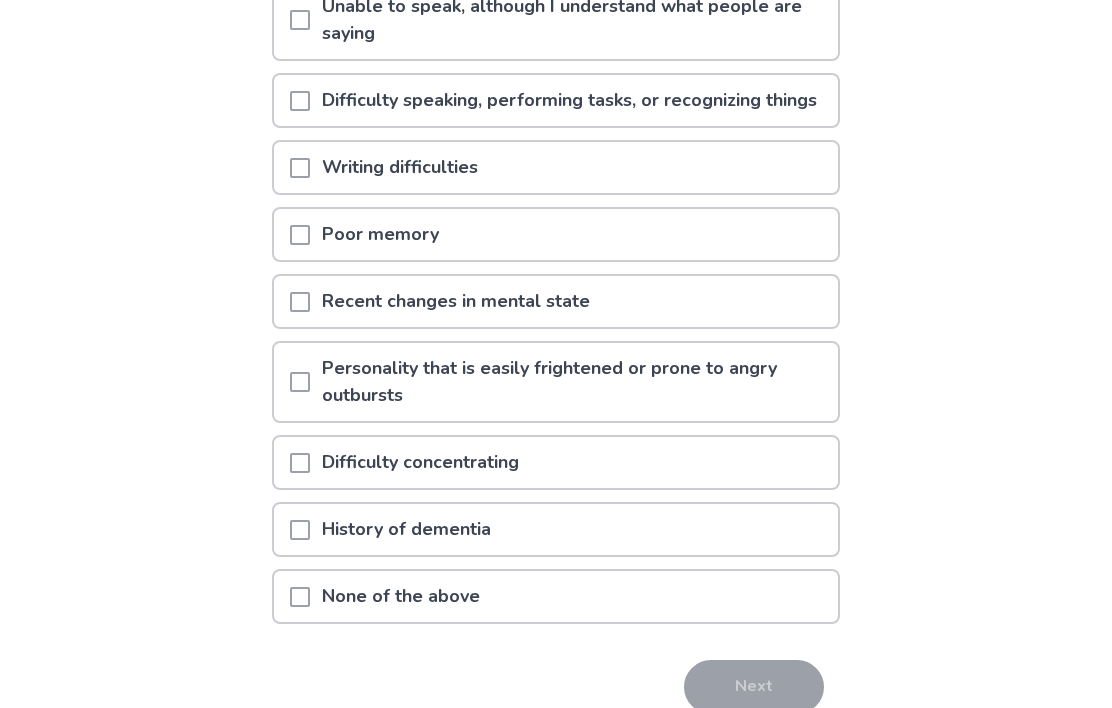 scroll, scrollTop: 357, scrollLeft: 0, axis: vertical 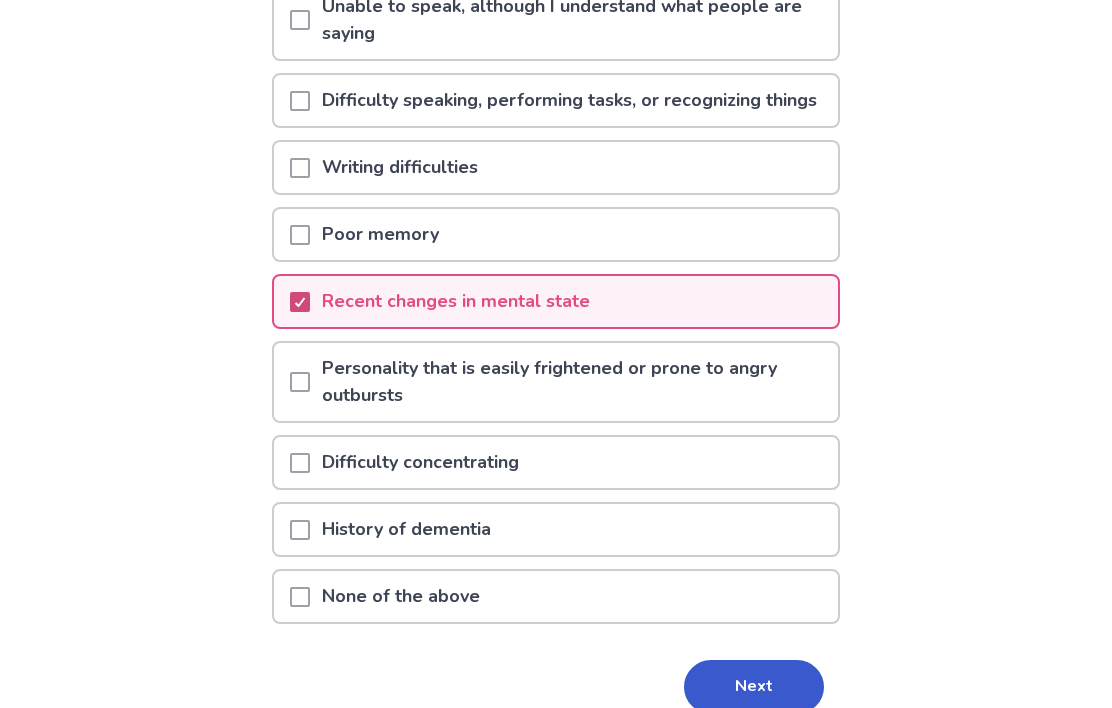 click at bounding box center (300, 463) 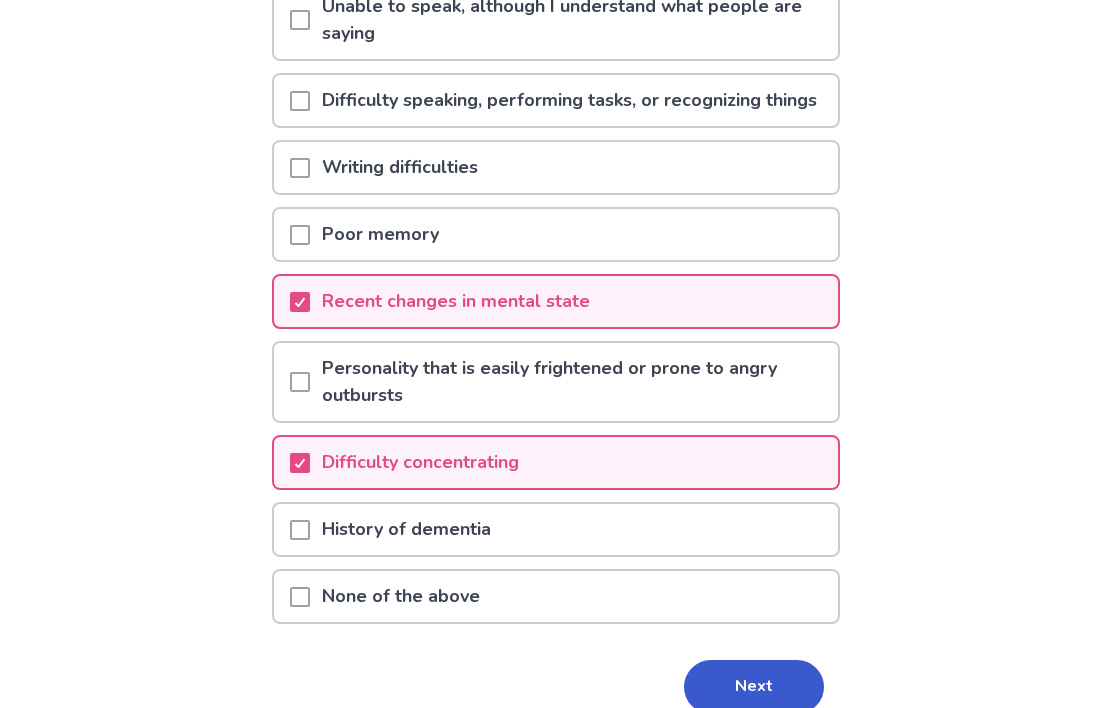 click at bounding box center (300, 382) 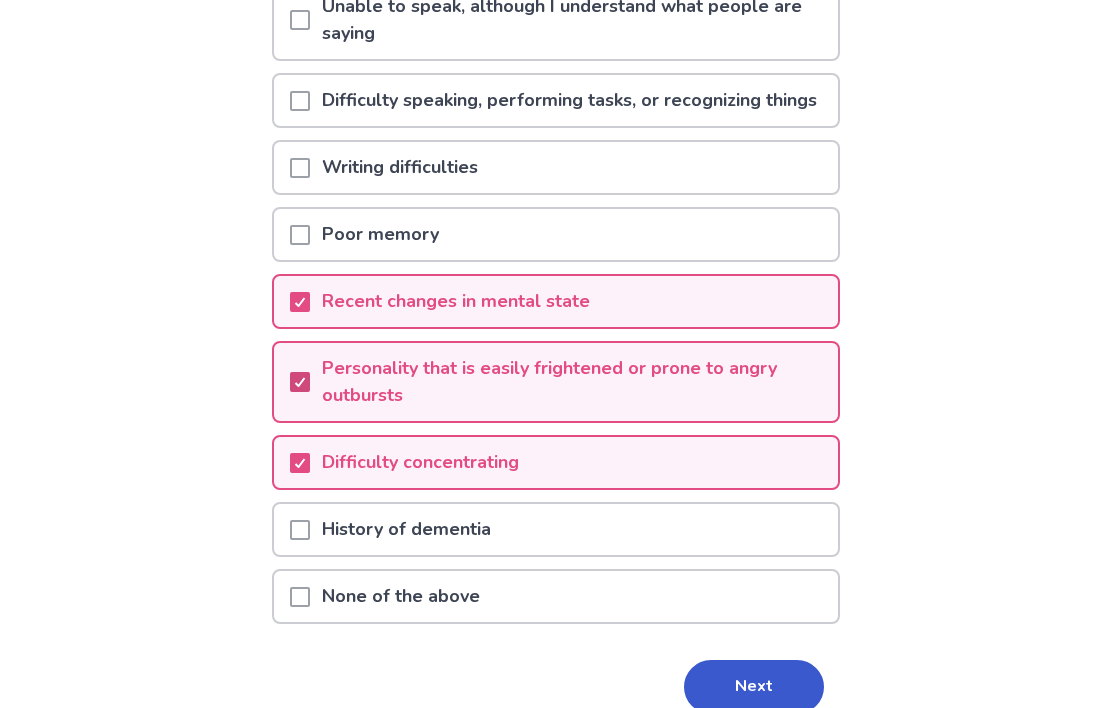 click on "Next" at bounding box center [754, 687] 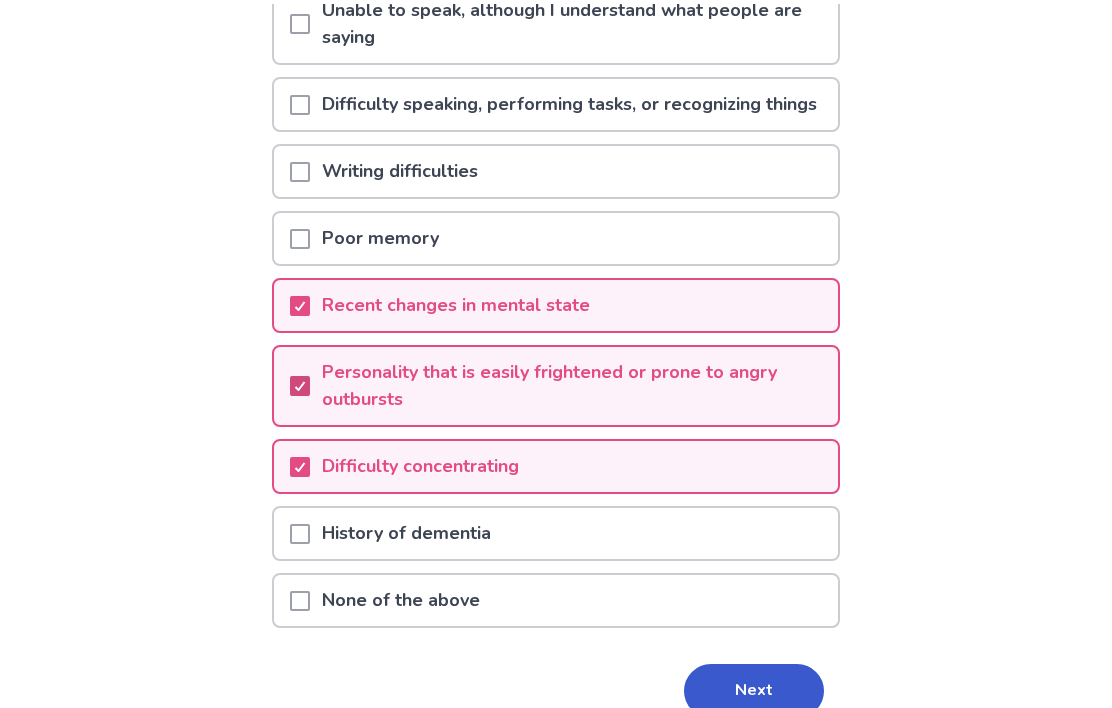 scroll, scrollTop: 0, scrollLeft: 0, axis: both 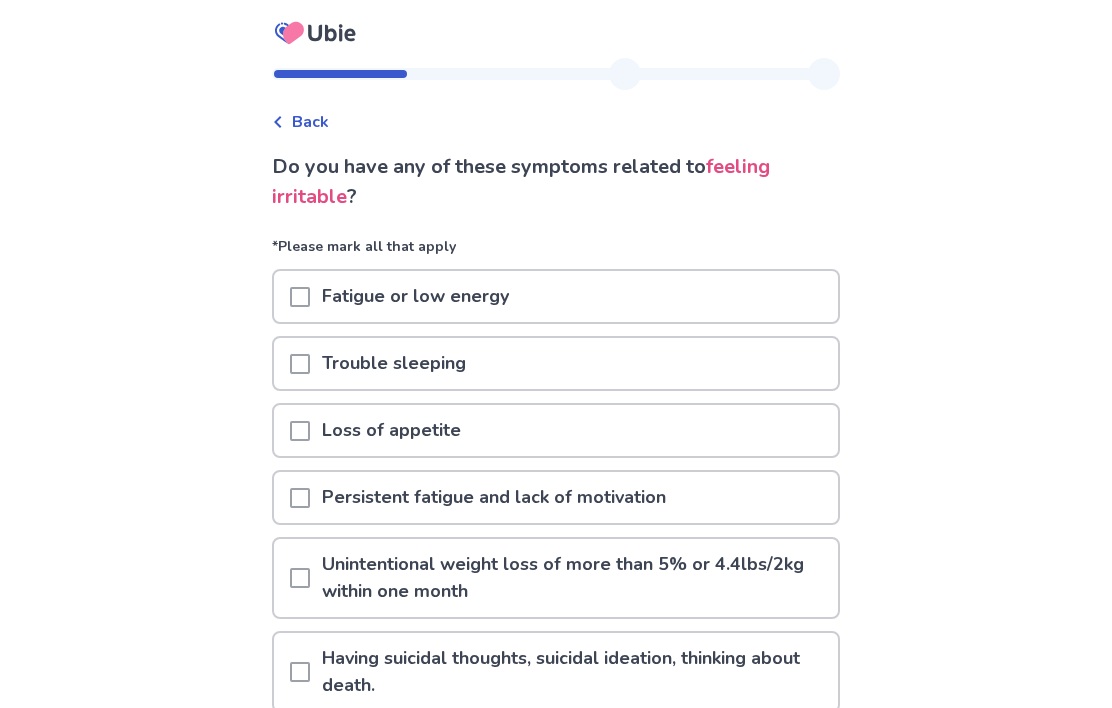 click at bounding box center (300, 297) 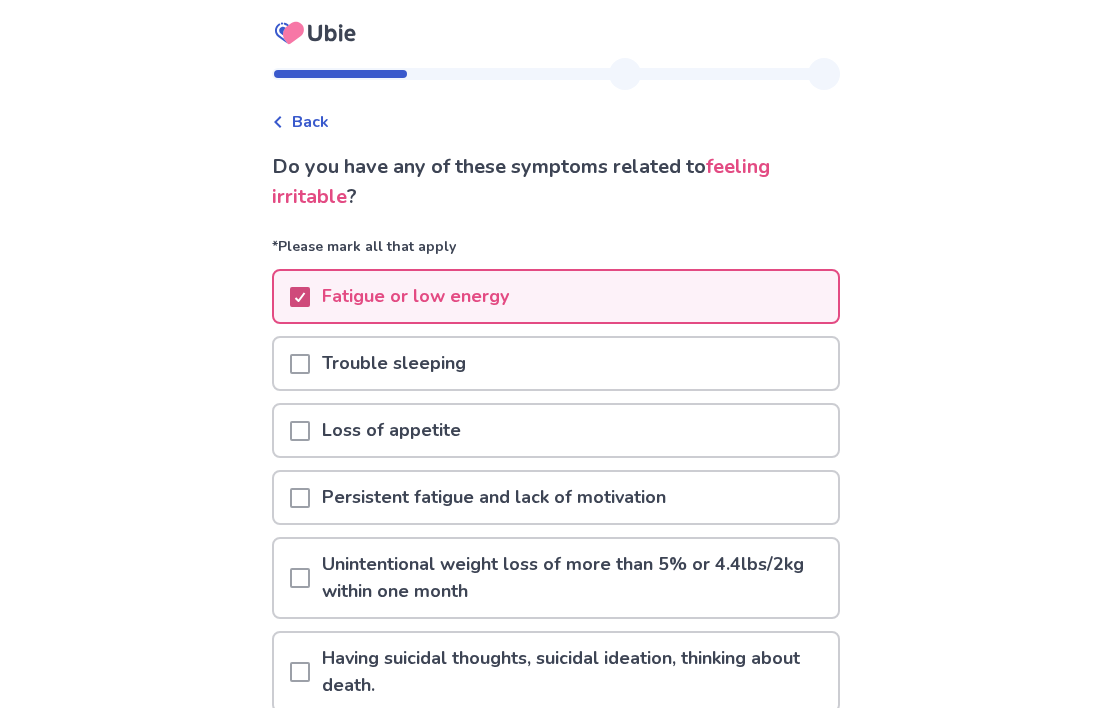 click at bounding box center [300, 363] 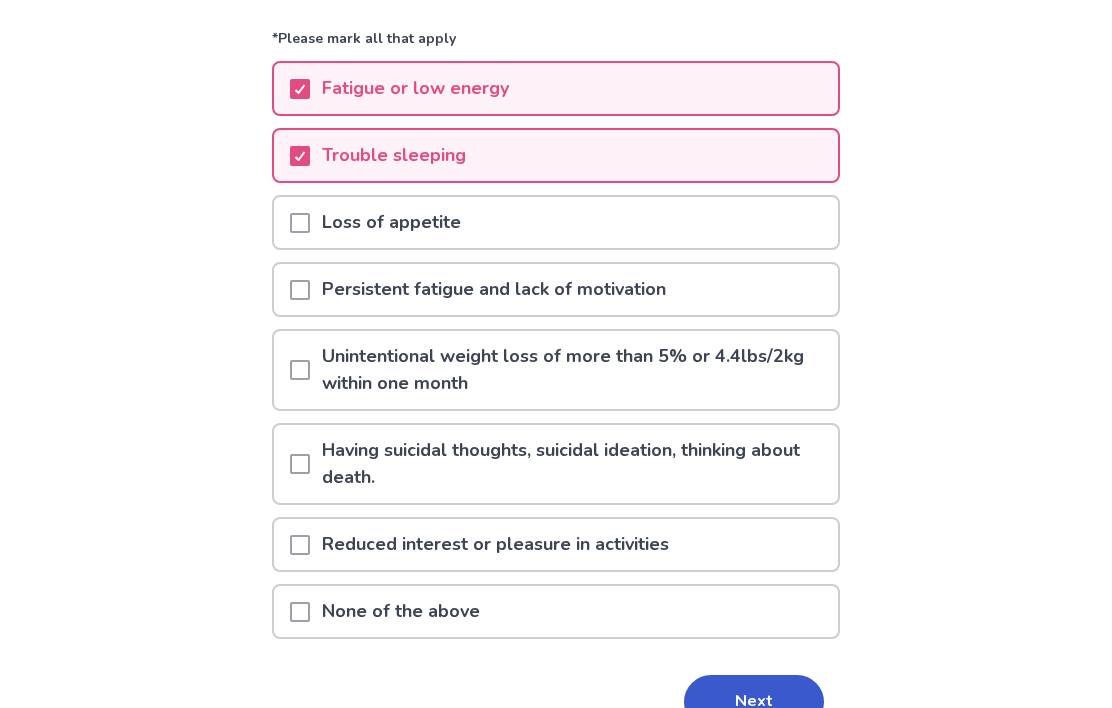 scroll, scrollTop: 230, scrollLeft: 0, axis: vertical 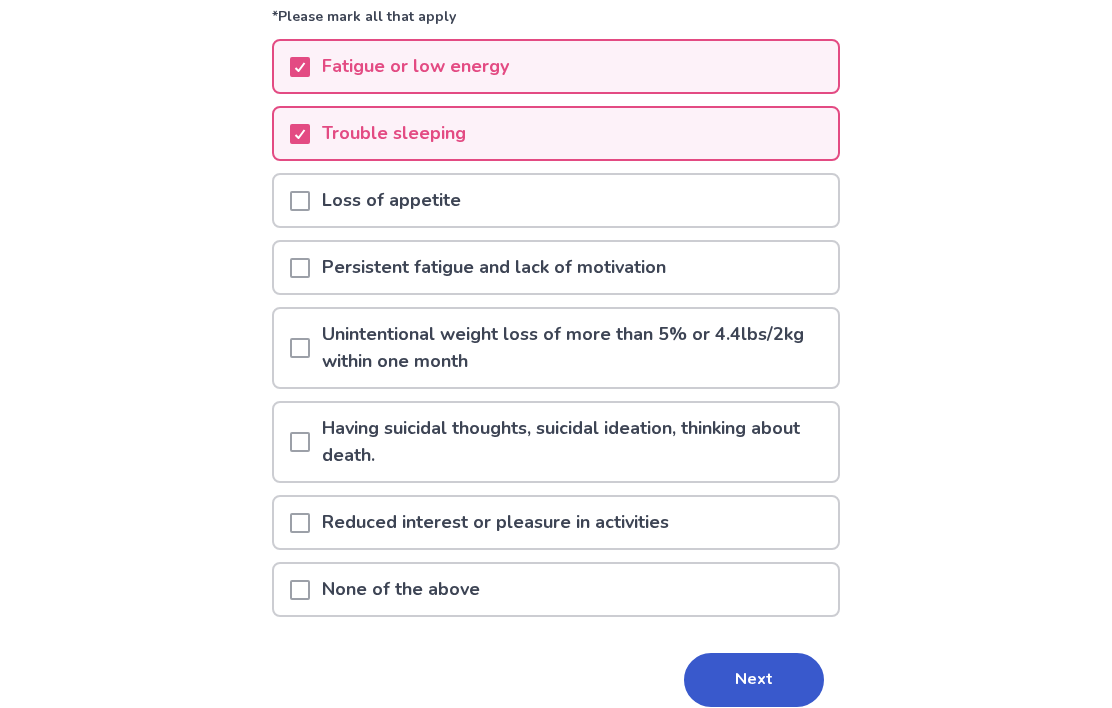 click at bounding box center [300, 267] 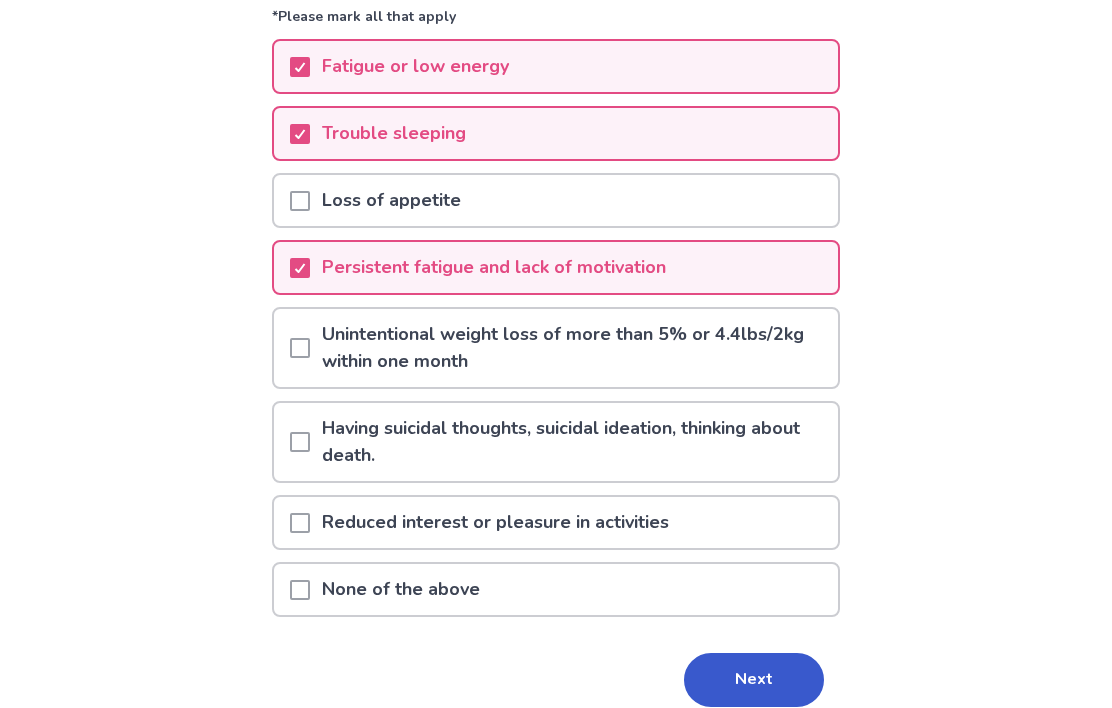 click at bounding box center [300, 523] 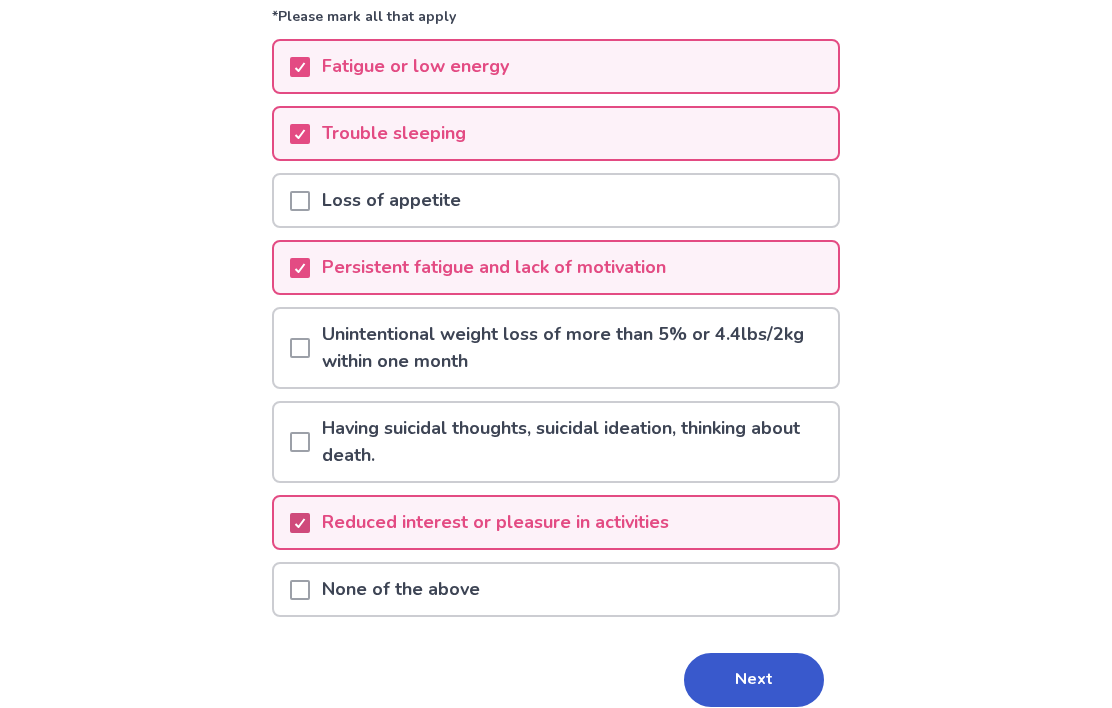 click on "Next" at bounding box center [754, 680] 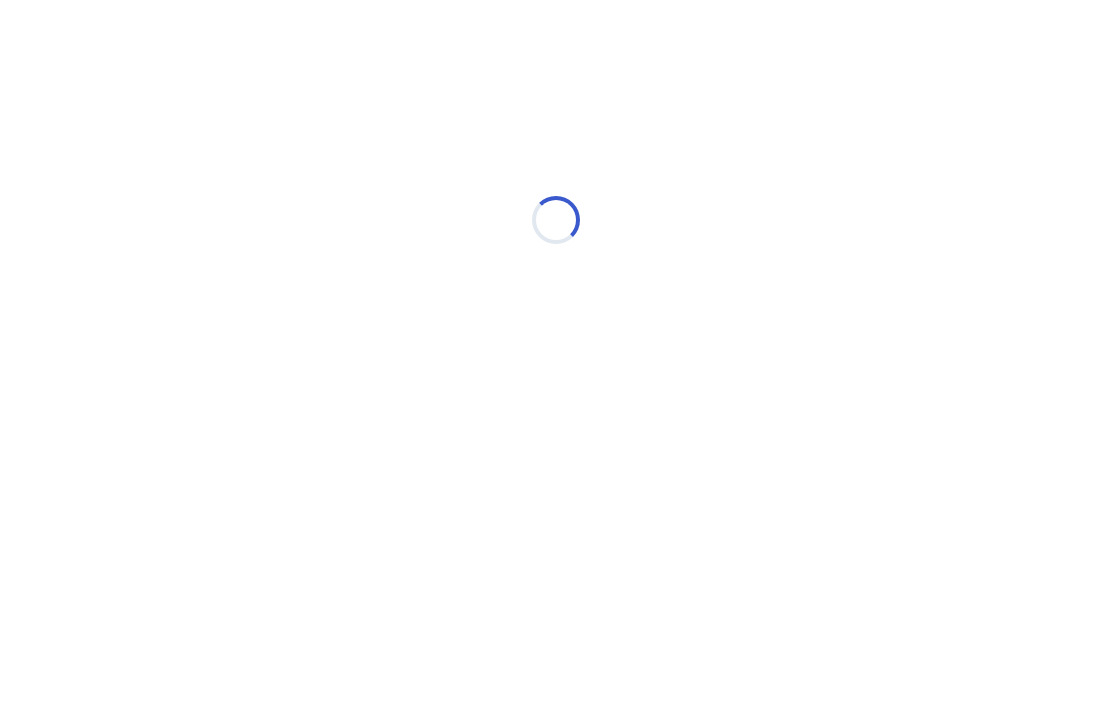 scroll, scrollTop: 0, scrollLeft: 0, axis: both 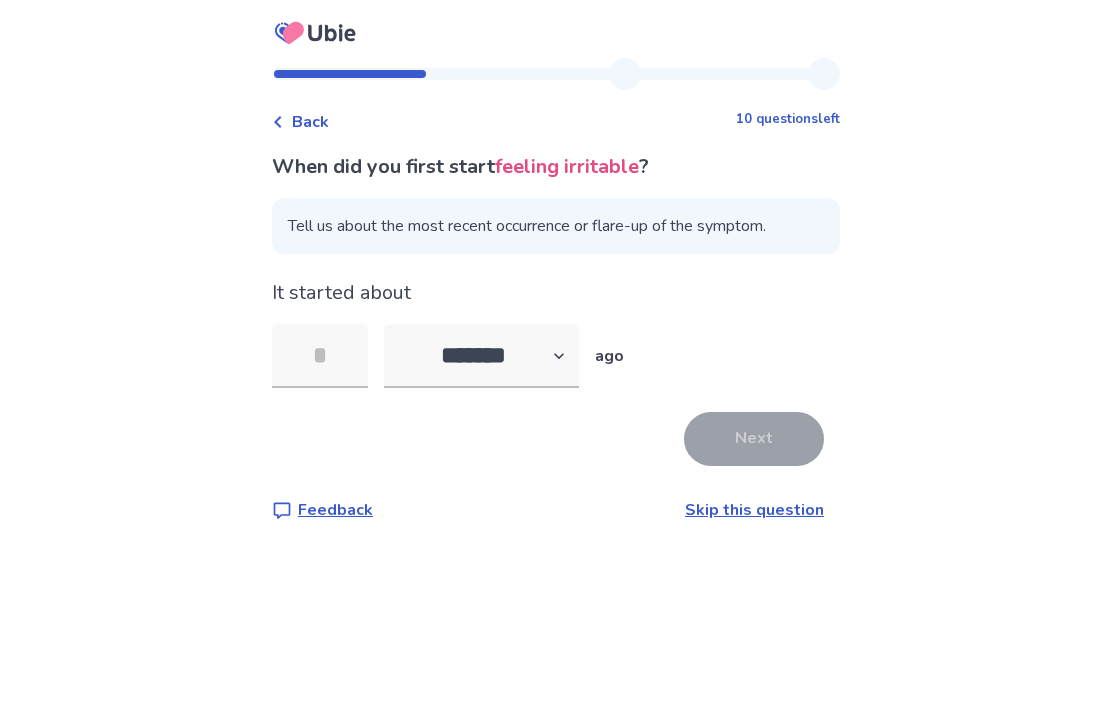 click at bounding box center (320, 356) 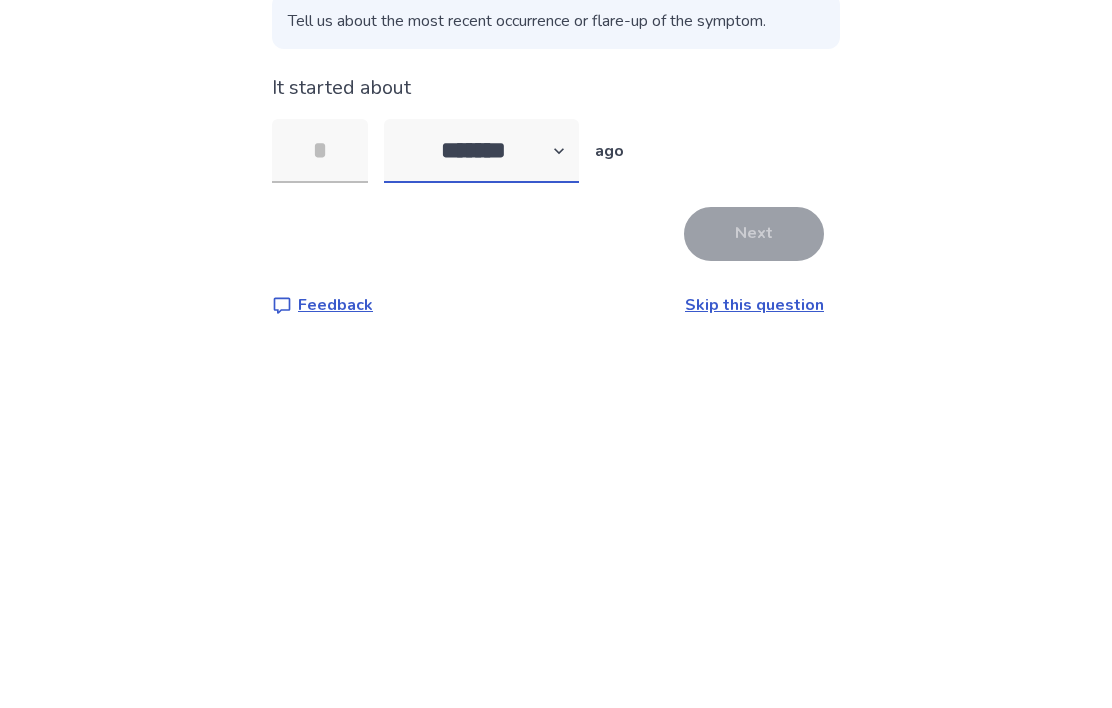 click on "******* ****** ******* ******** *******" at bounding box center (481, 356) 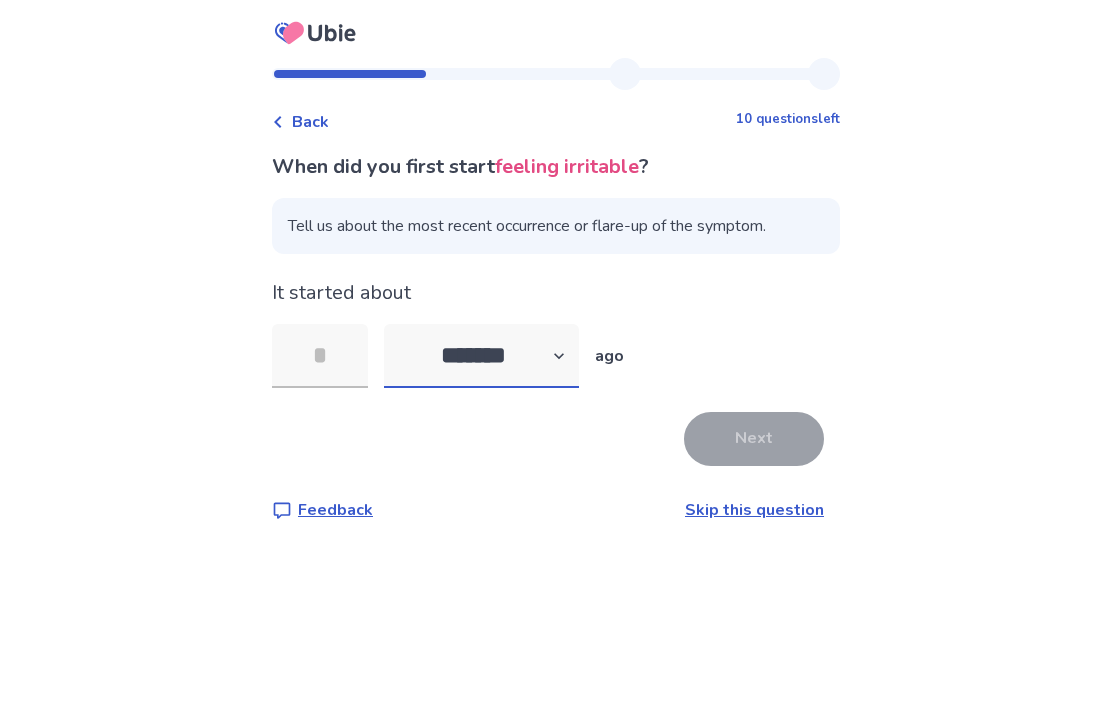 select on "*" 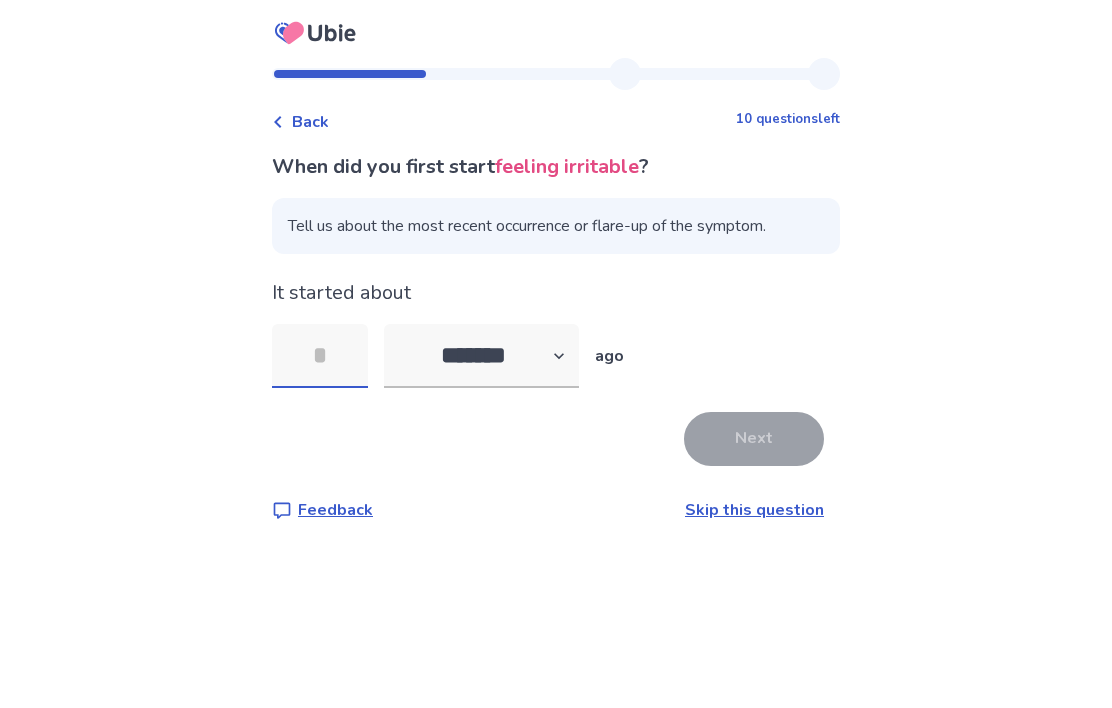 click at bounding box center [320, 356] 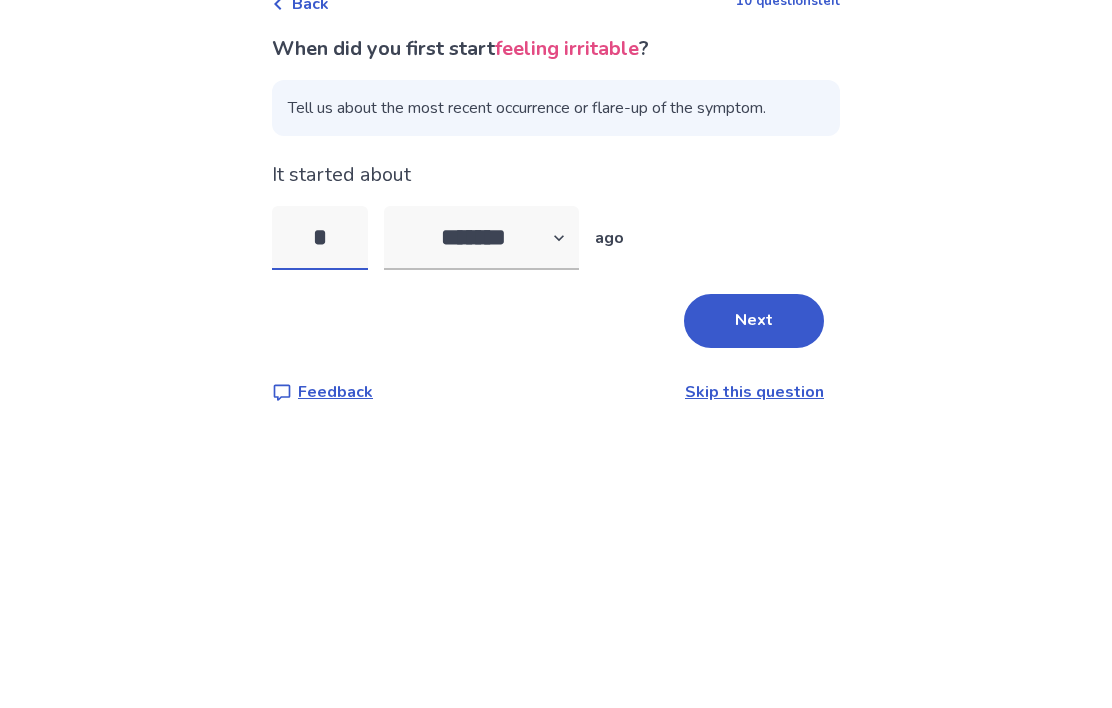 type on "**" 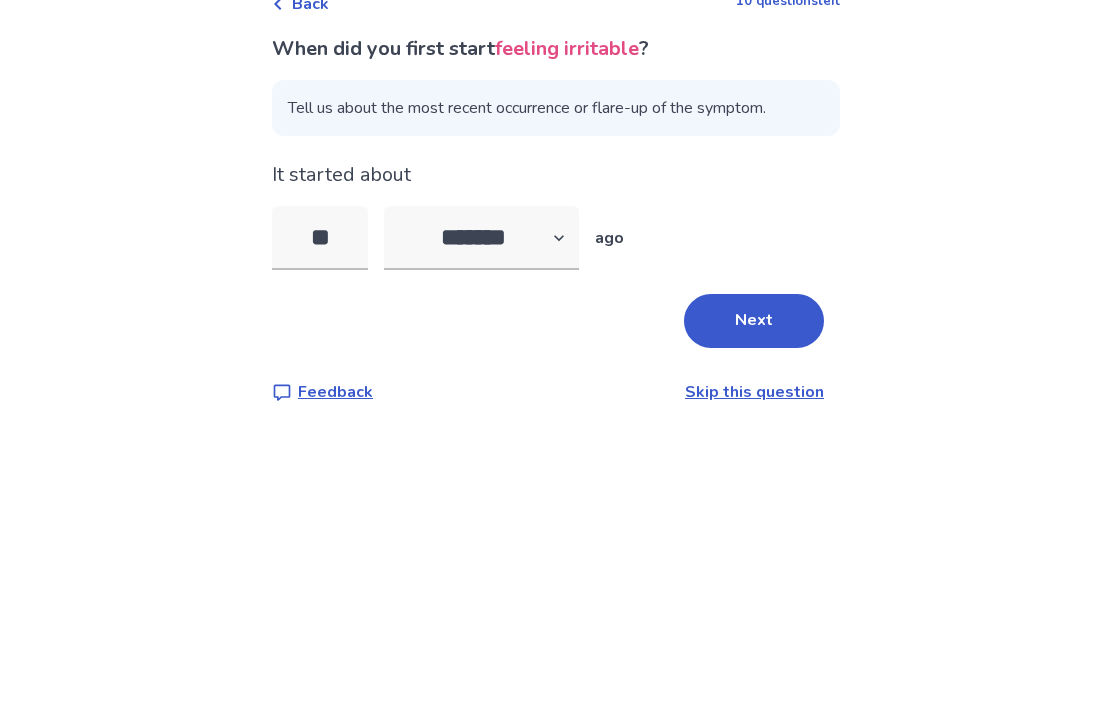 click on "Next" at bounding box center (754, 439) 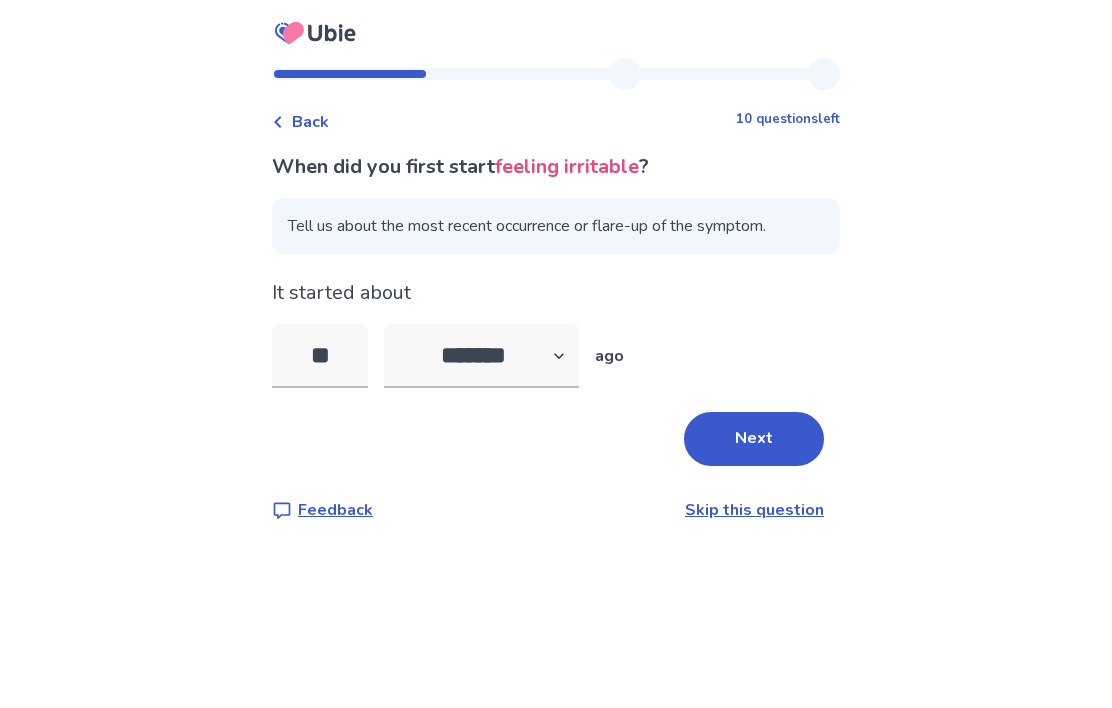 scroll, scrollTop: 0, scrollLeft: 0, axis: both 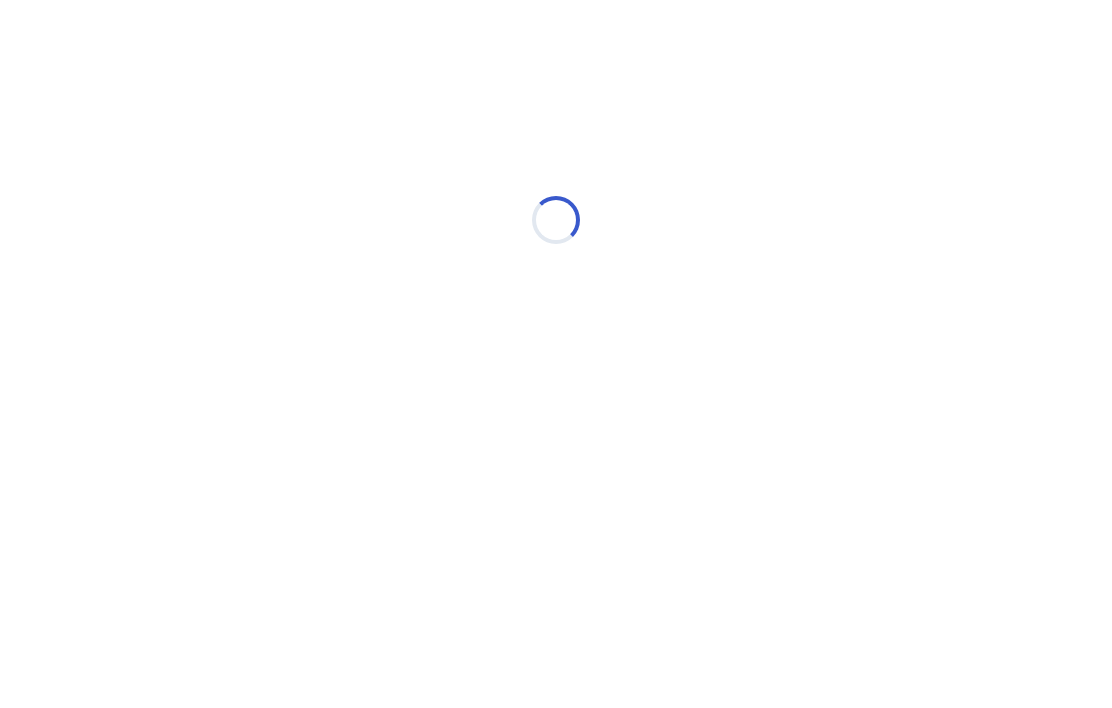 select on "*" 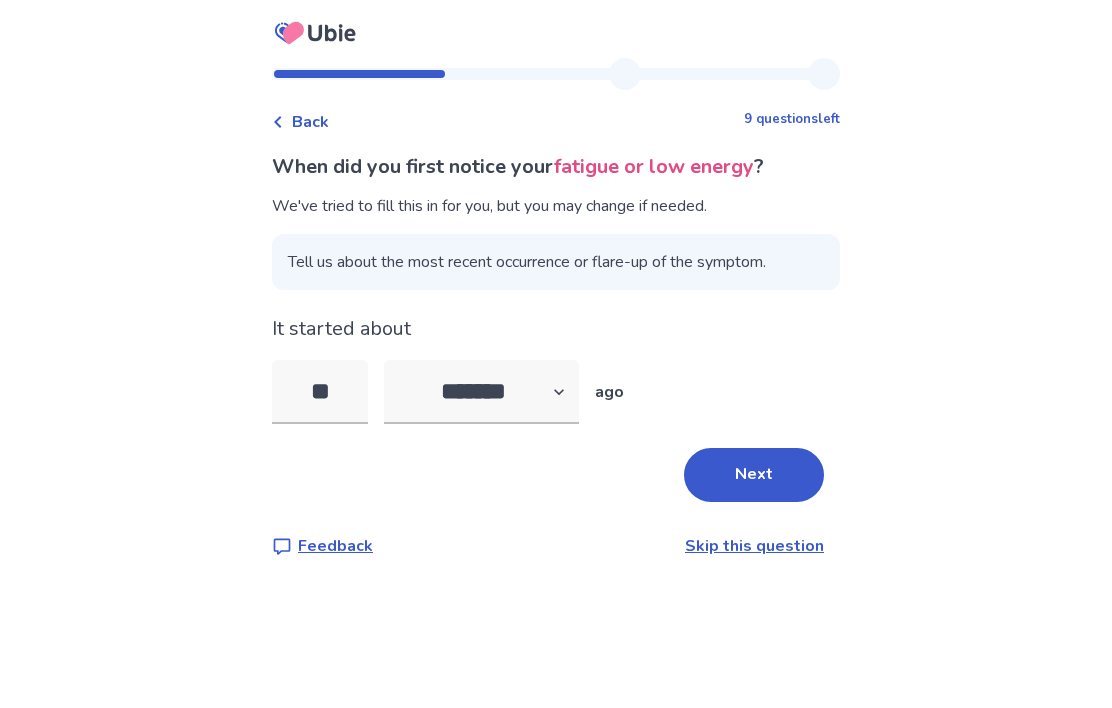 click on "**" at bounding box center (320, 392) 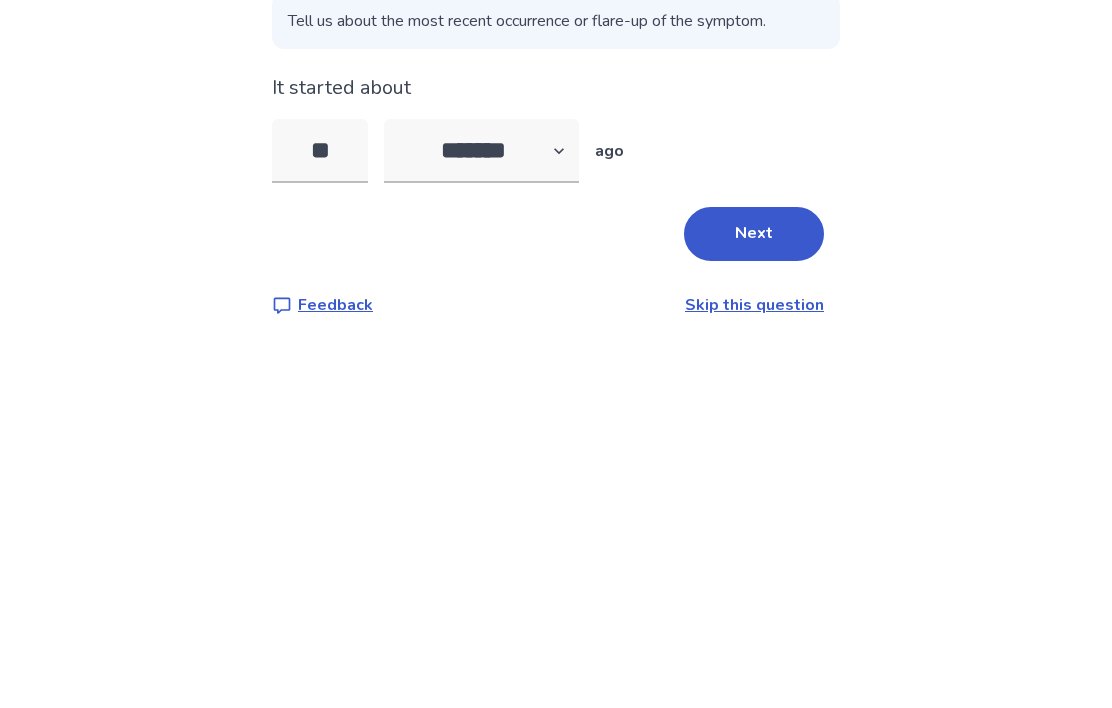 type on "*" 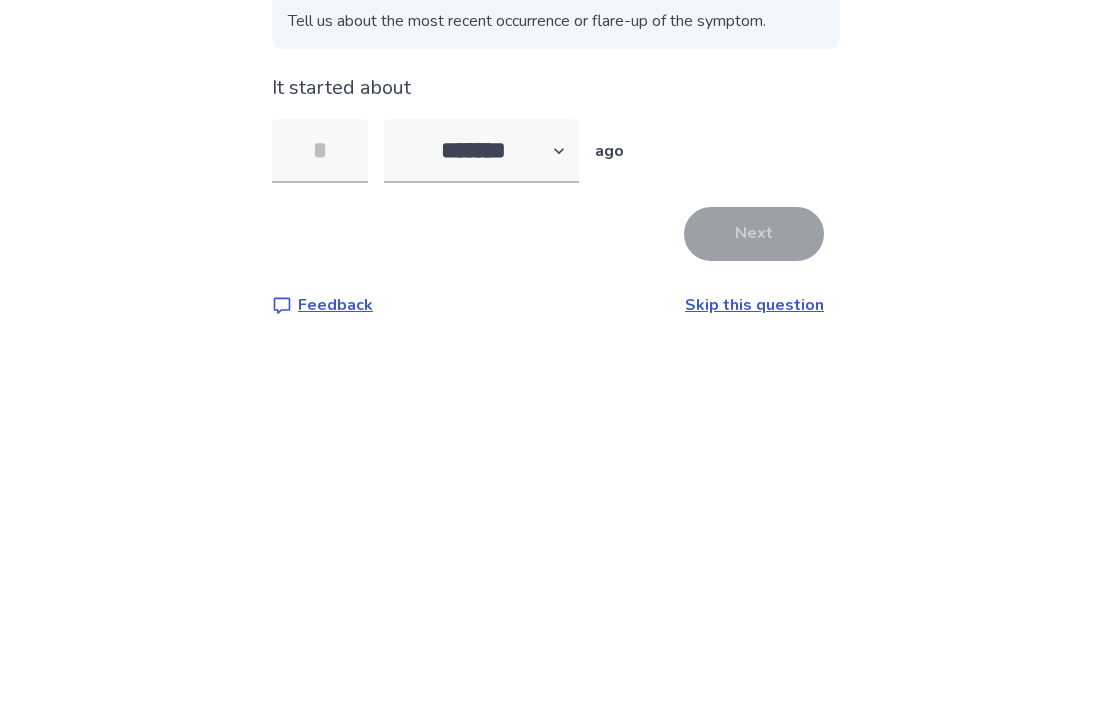 type on "*" 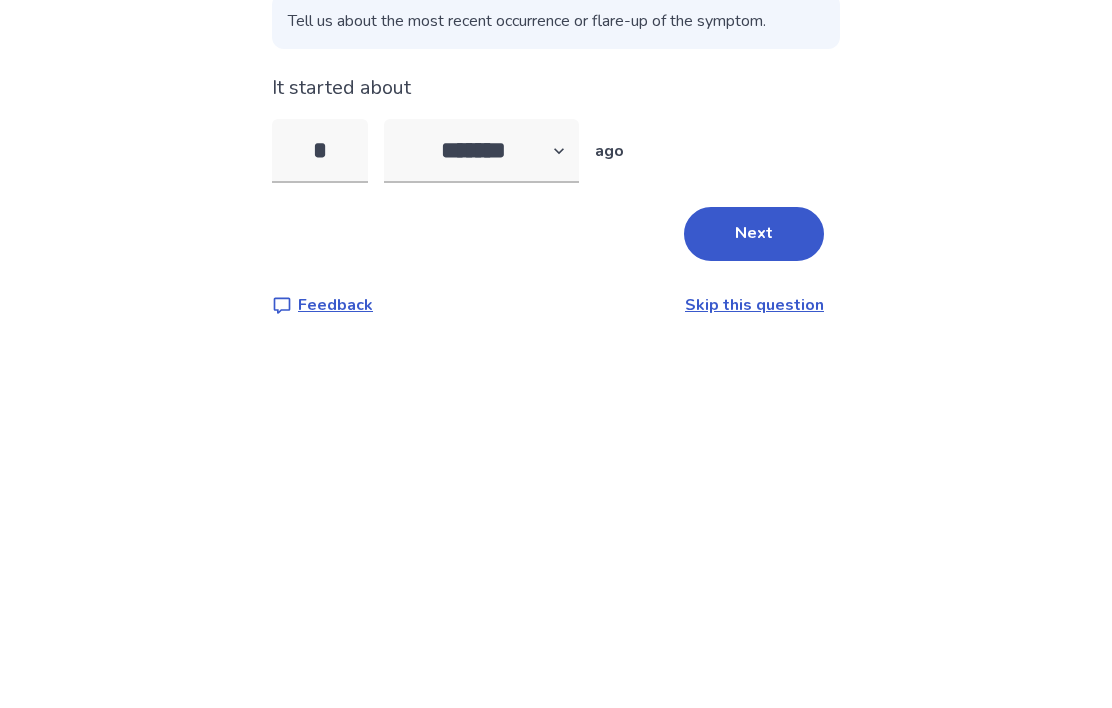 click on "Next" at bounding box center [754, 475] 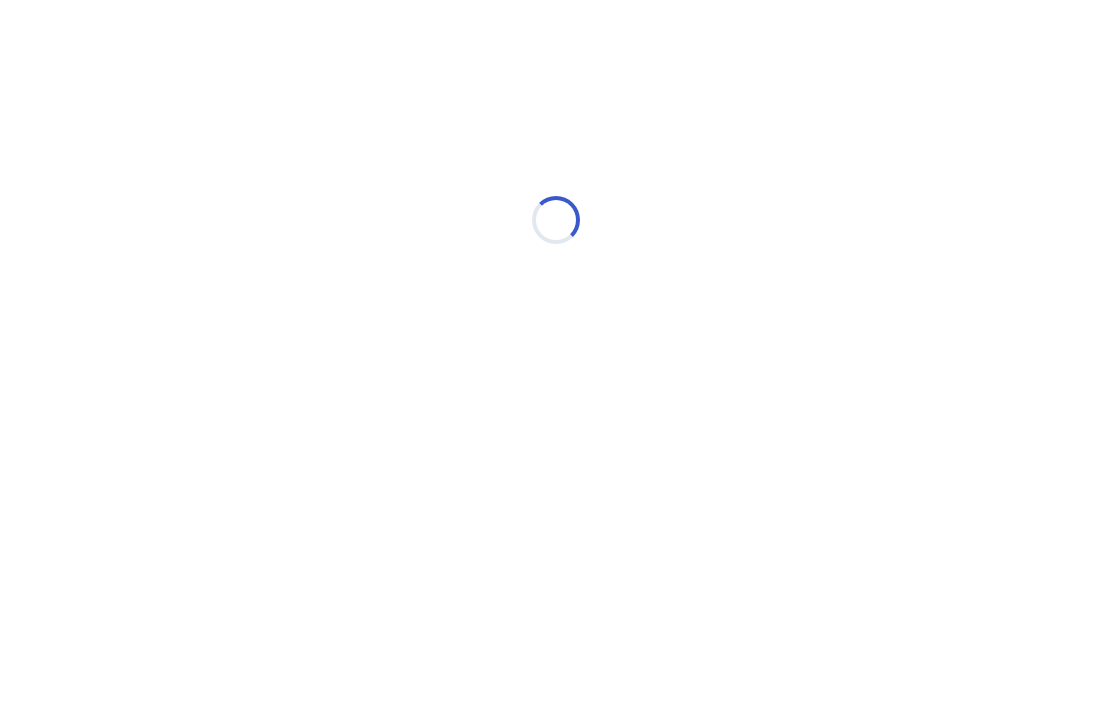 select on "*" 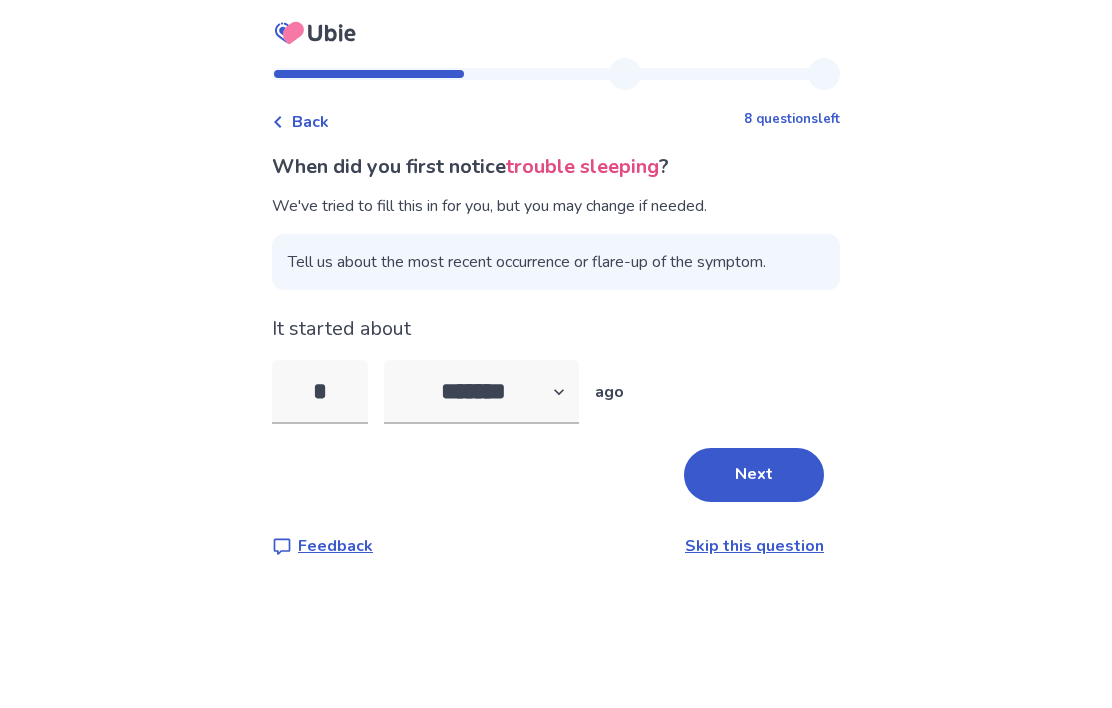 click on "*" at bounding box center (320, 392) 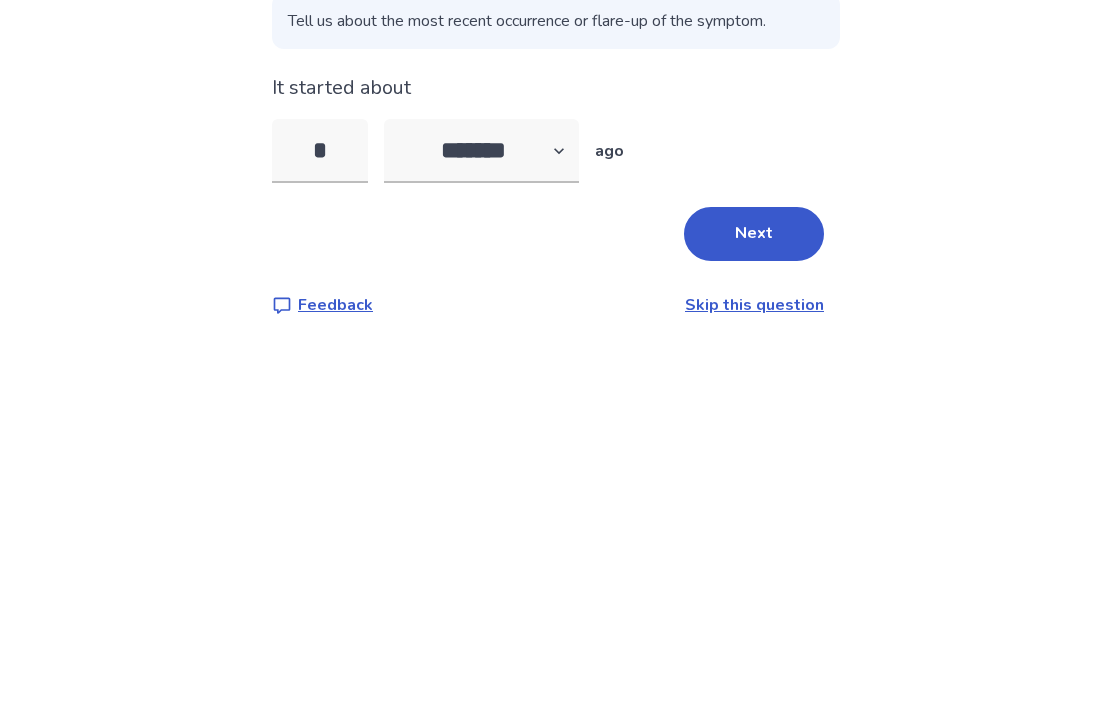 type on "**" 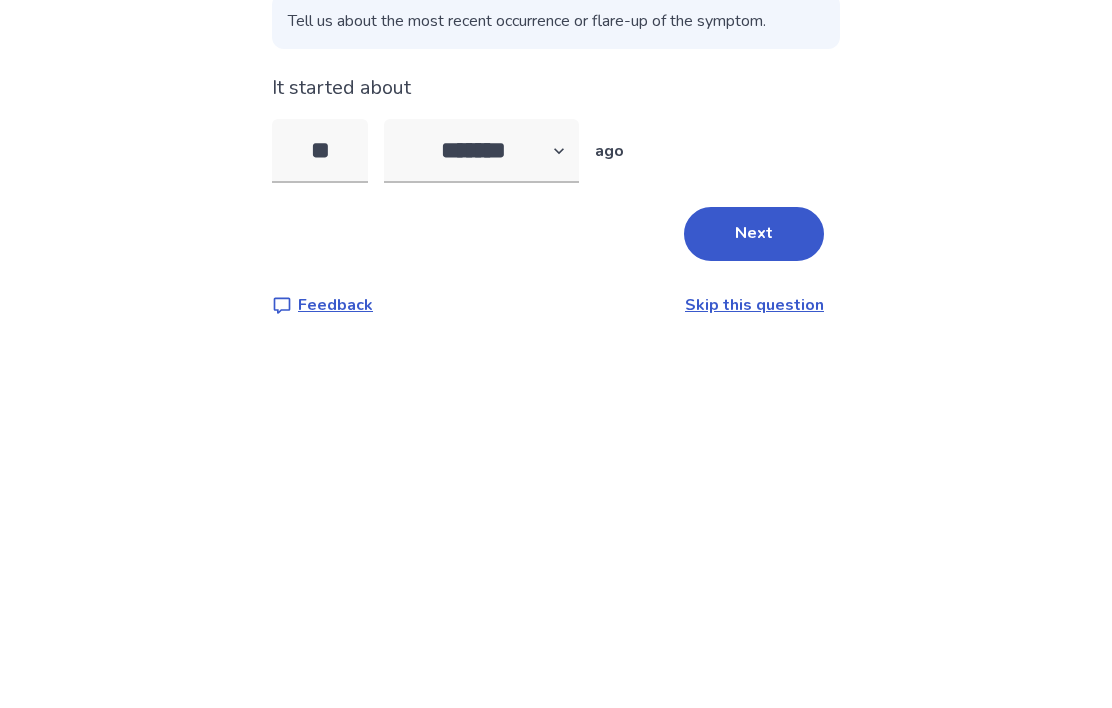 click on "Next" at bounding box center [754, 475] 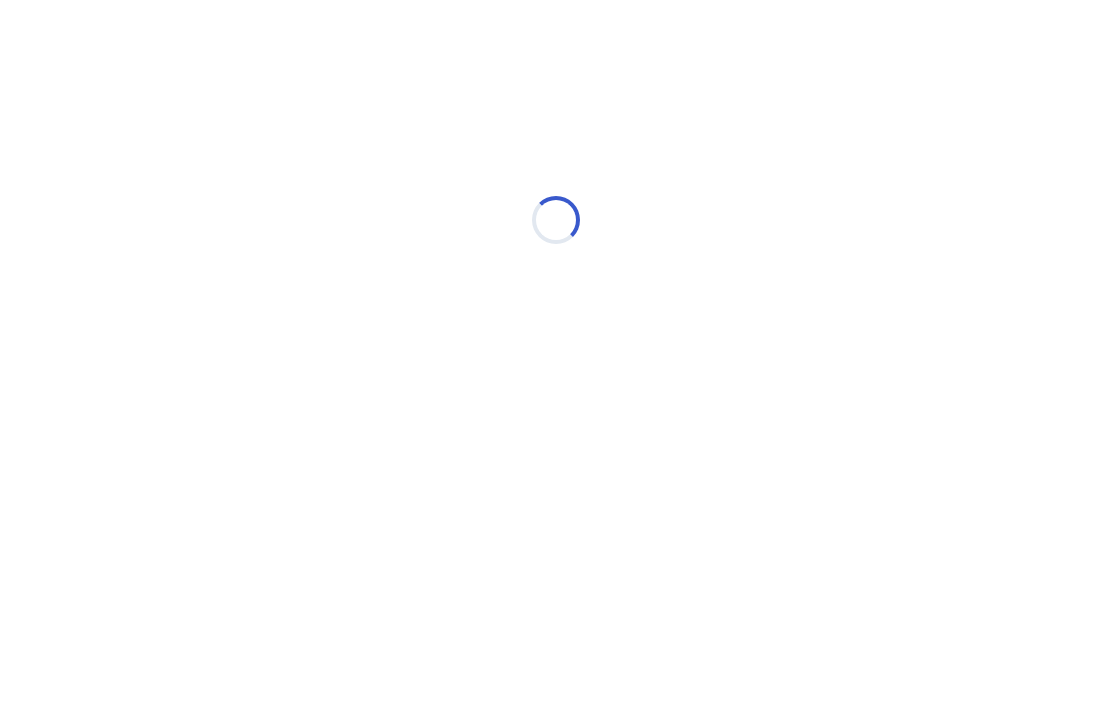 select on "*" 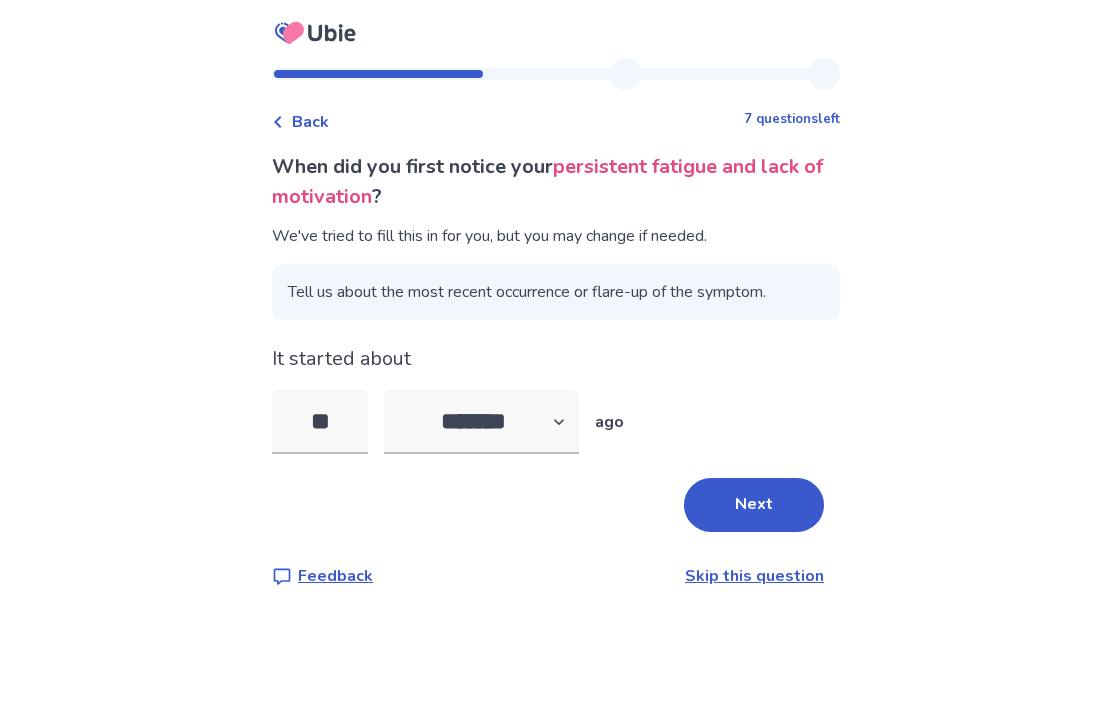 click on "**" at bounding box center [320, 422] 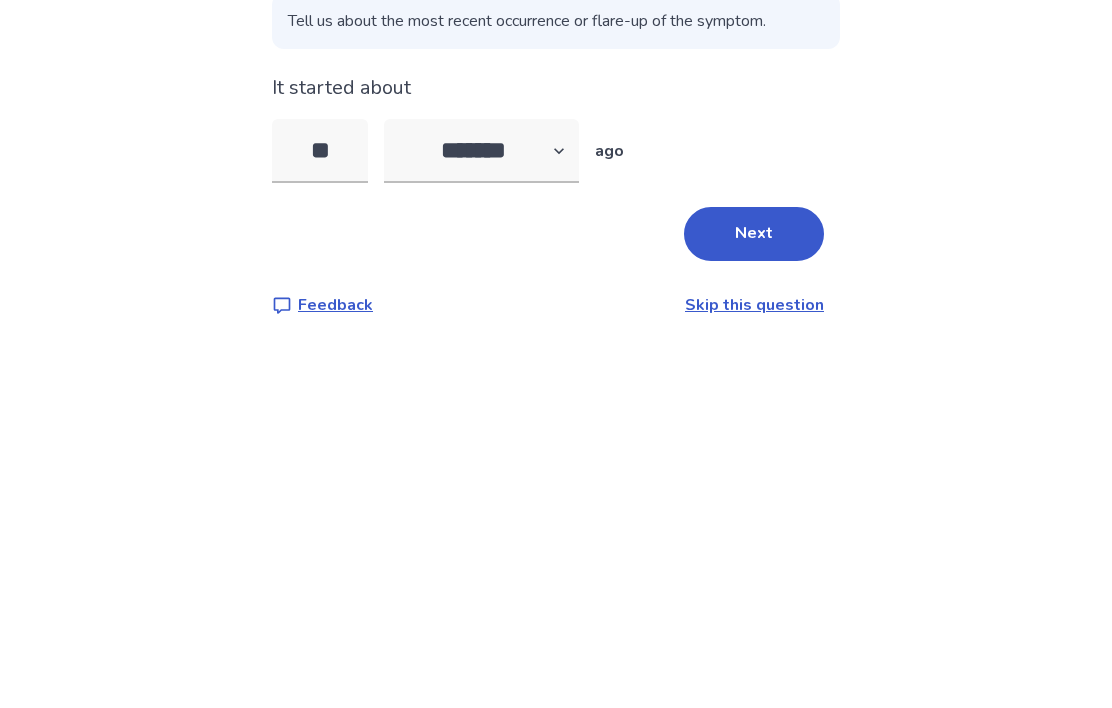 type on "*" 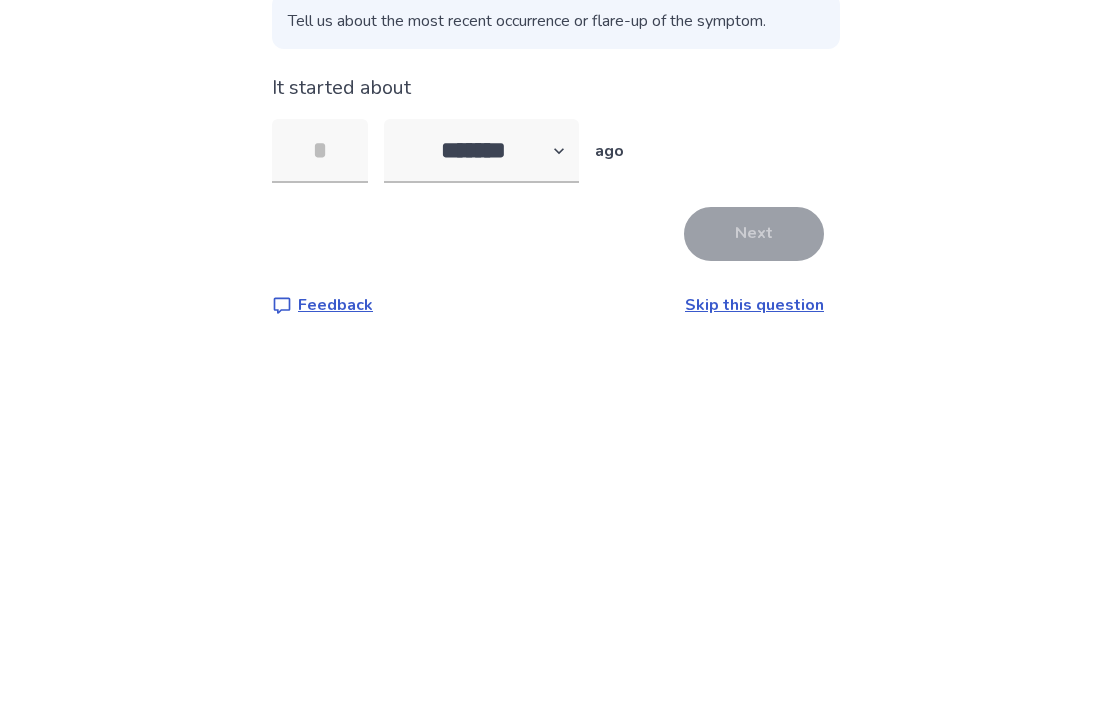 type on "*" 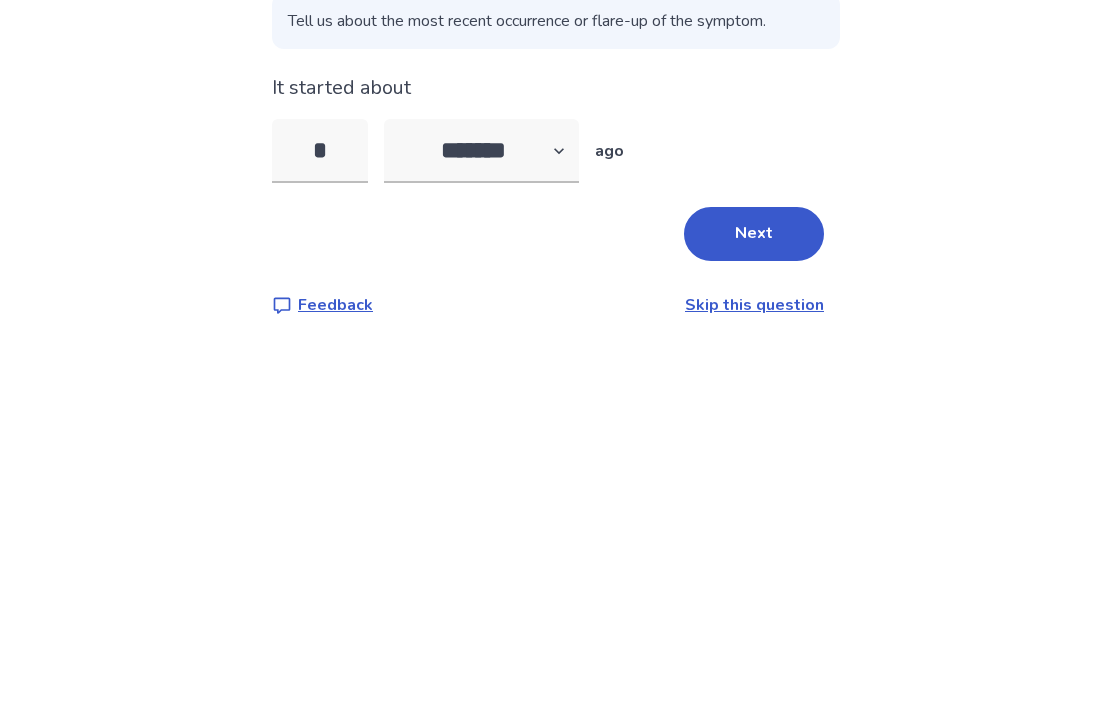 click on "Next" at bounding box center [754, 505] 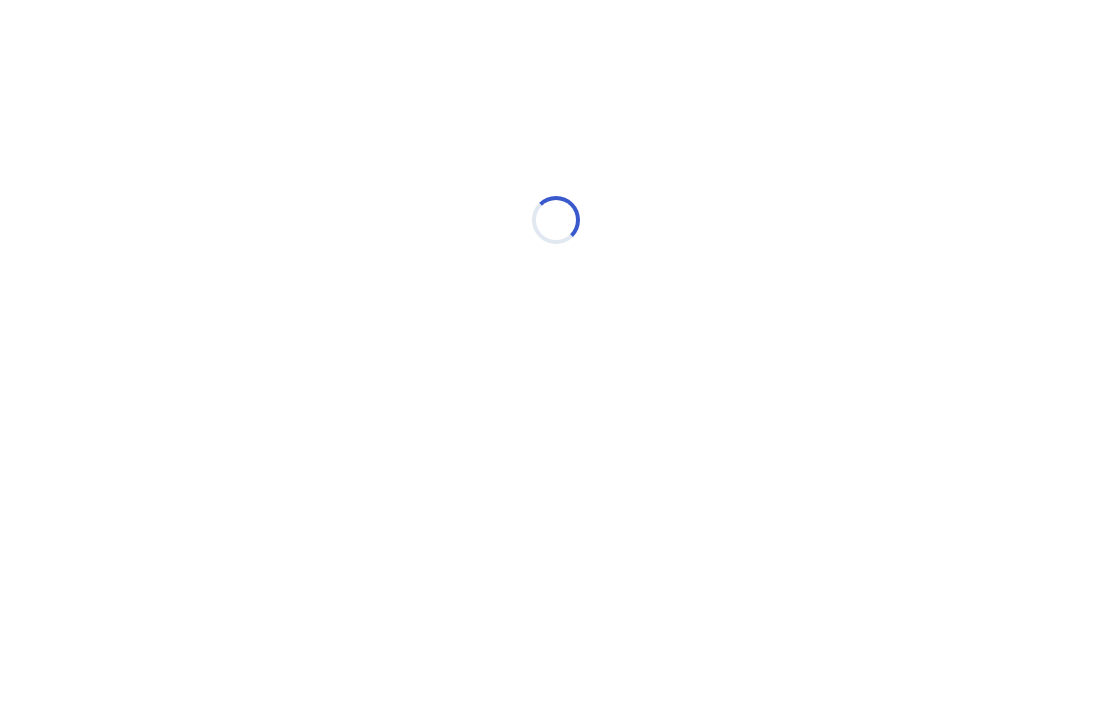 select on "*" 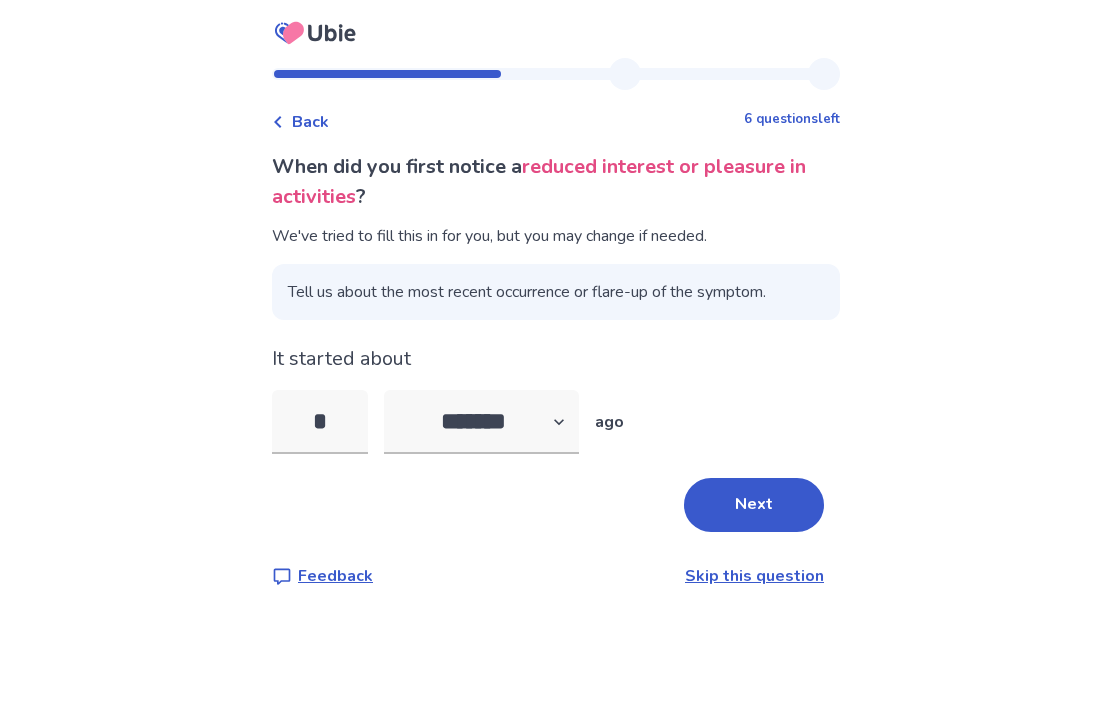 click on "Next" at bounding box center [754, 505] 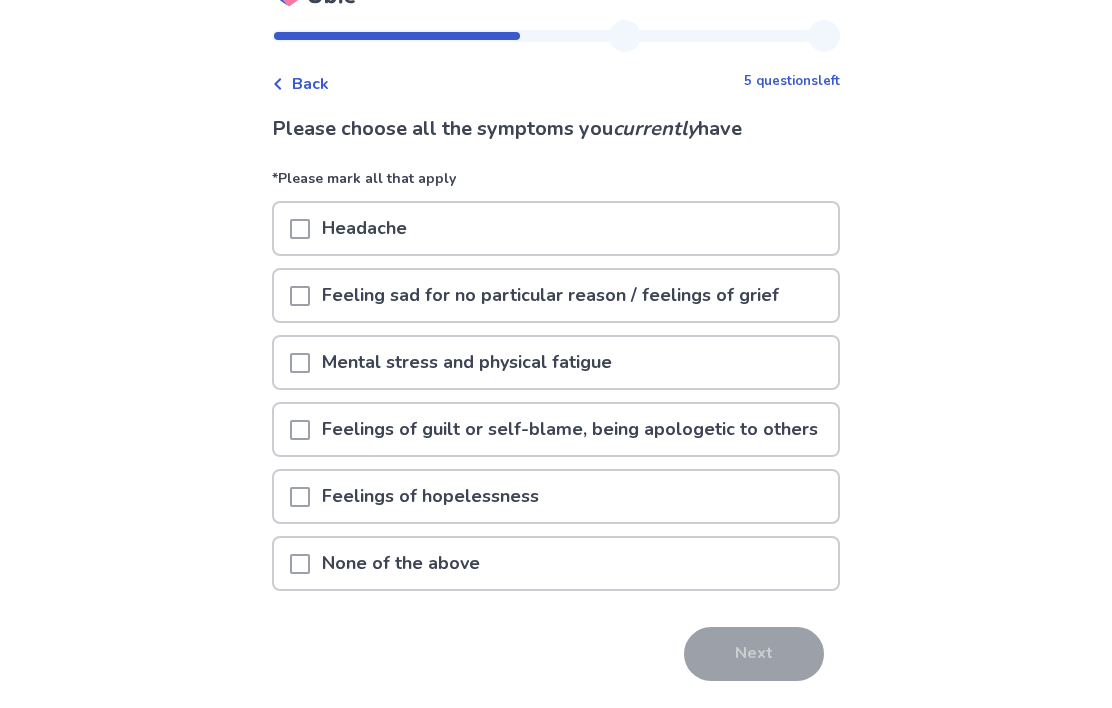 scroll, scrollTop: 38, scrollLeft: 0, axis: vertical 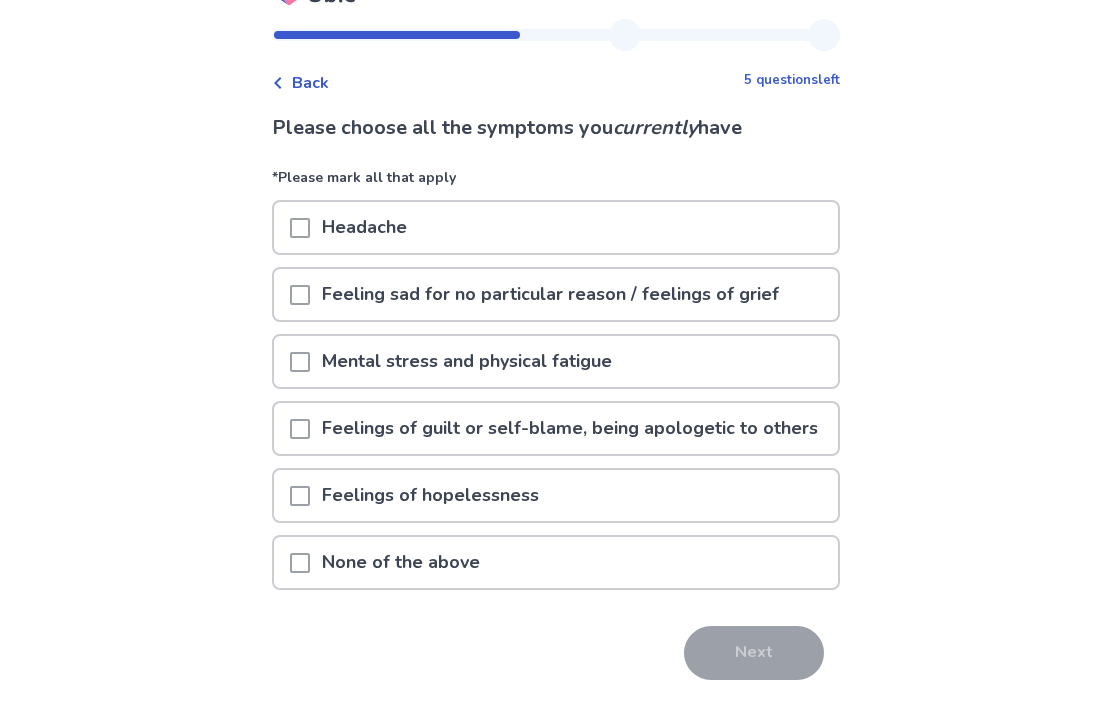 click at bounding box center [300, 296] 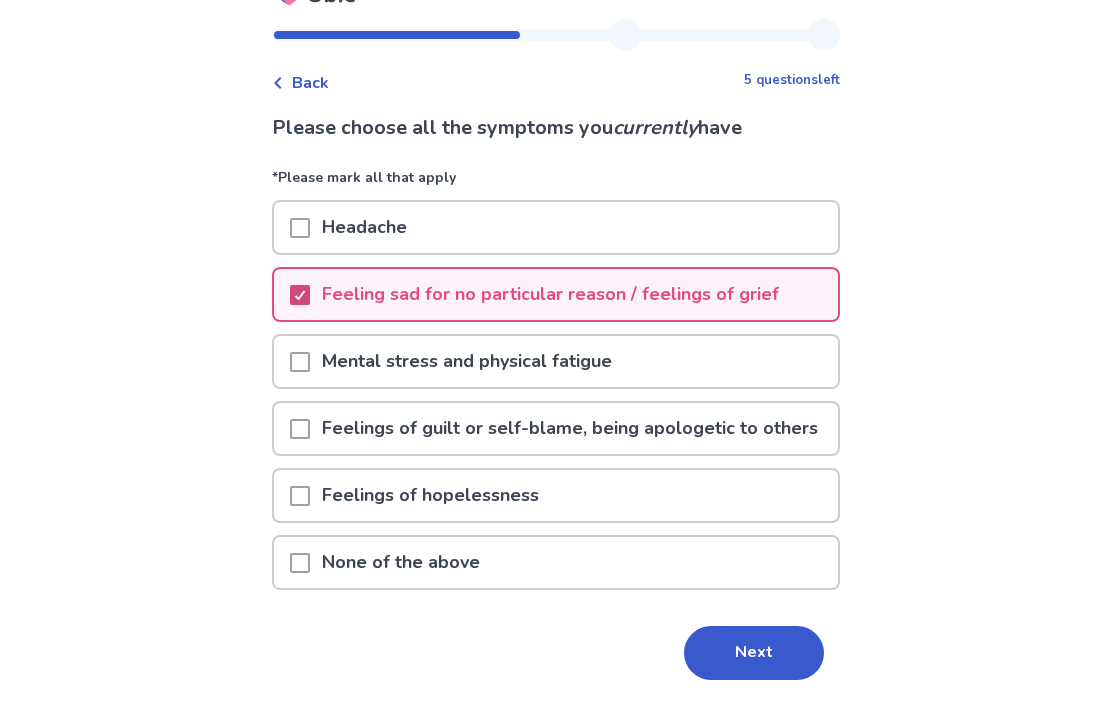 scroll, scrollTop: 39, scrollLeft: 0, axis: vertical 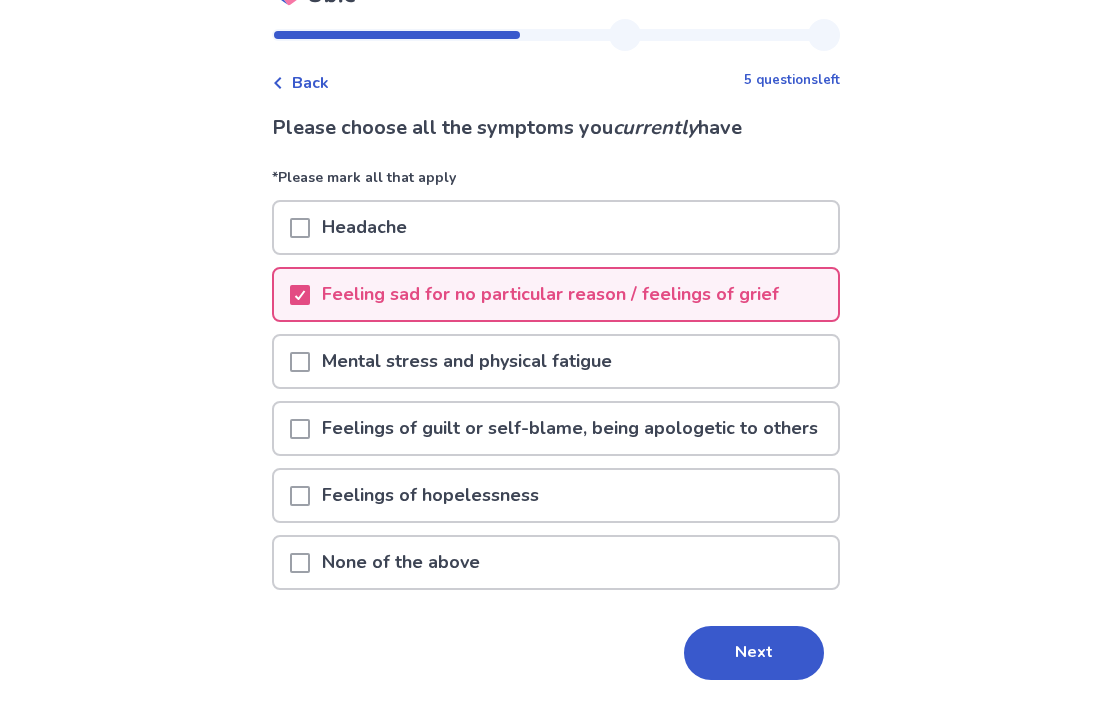 click at bounding box center (300, 361) 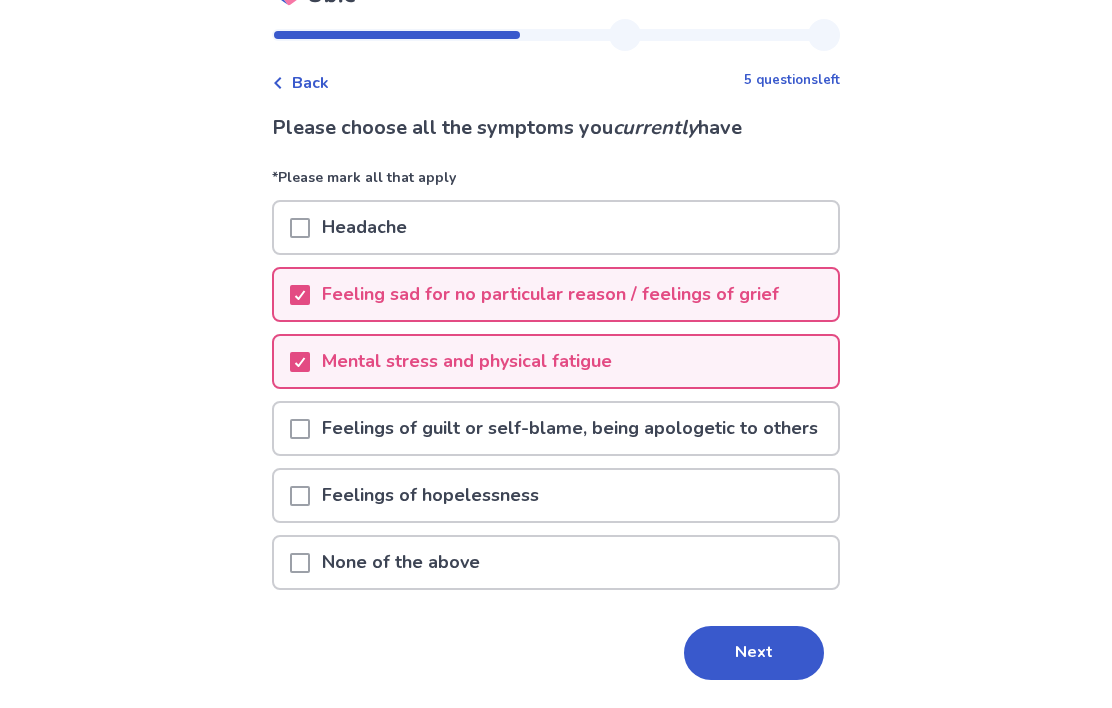 click at bounding box center [300, 429] 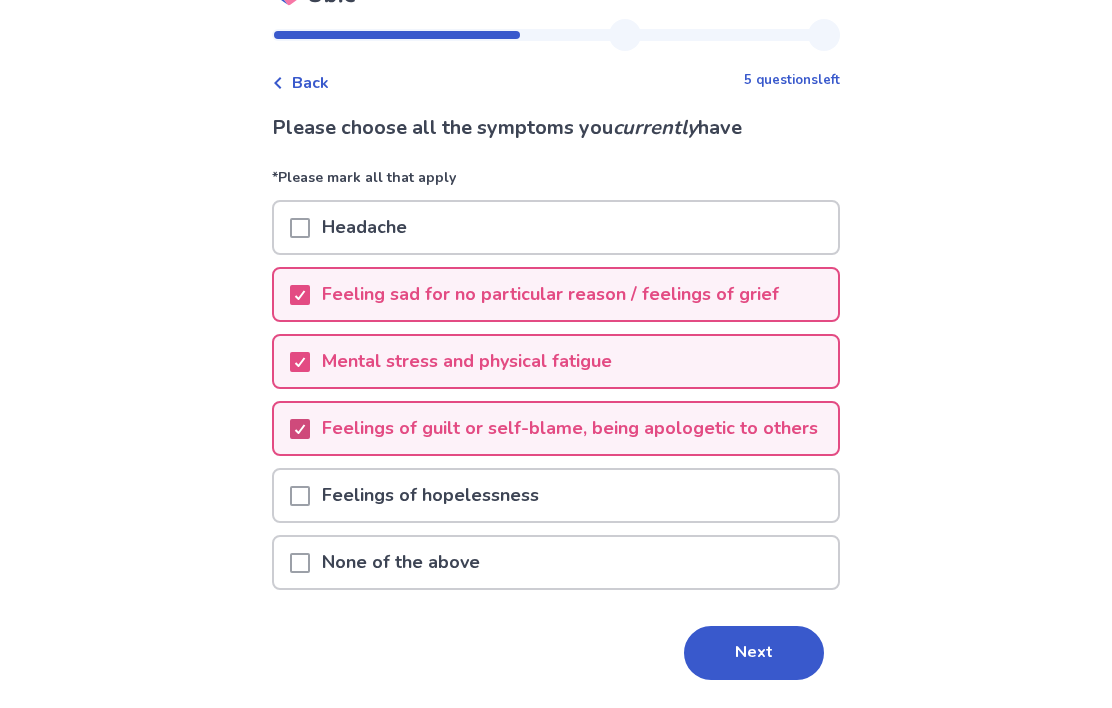 click at bounding box center [300, 429] 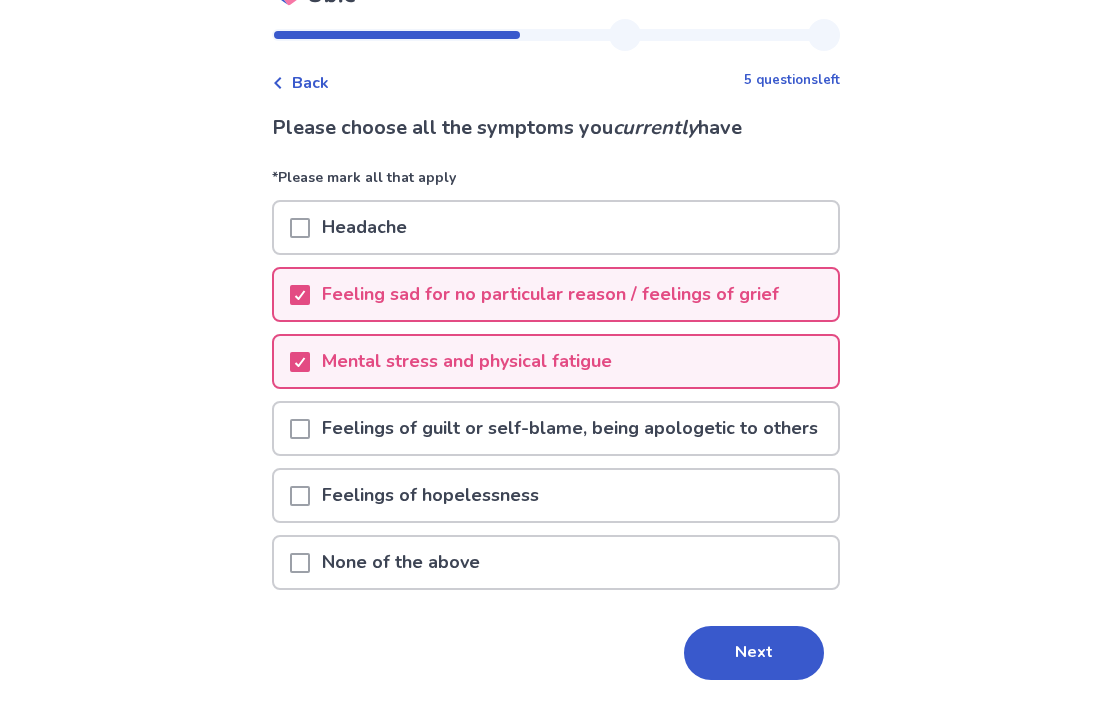 click at bounding box center (300, 496) 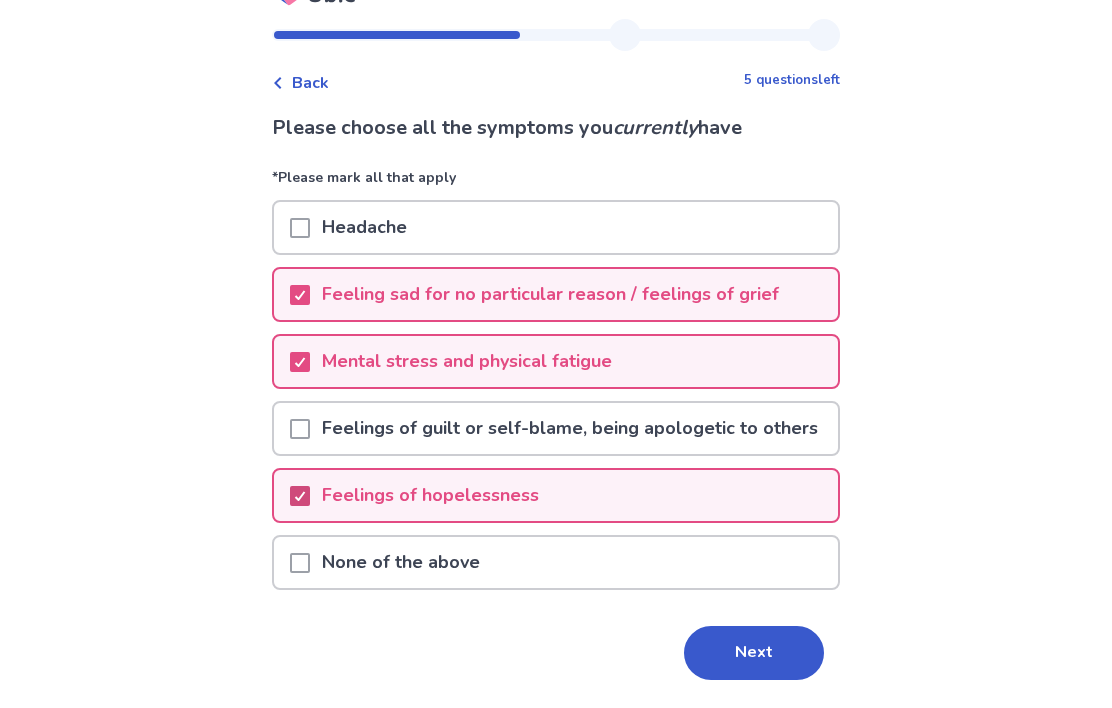 click on "Next" at bounding box center (754, 653) 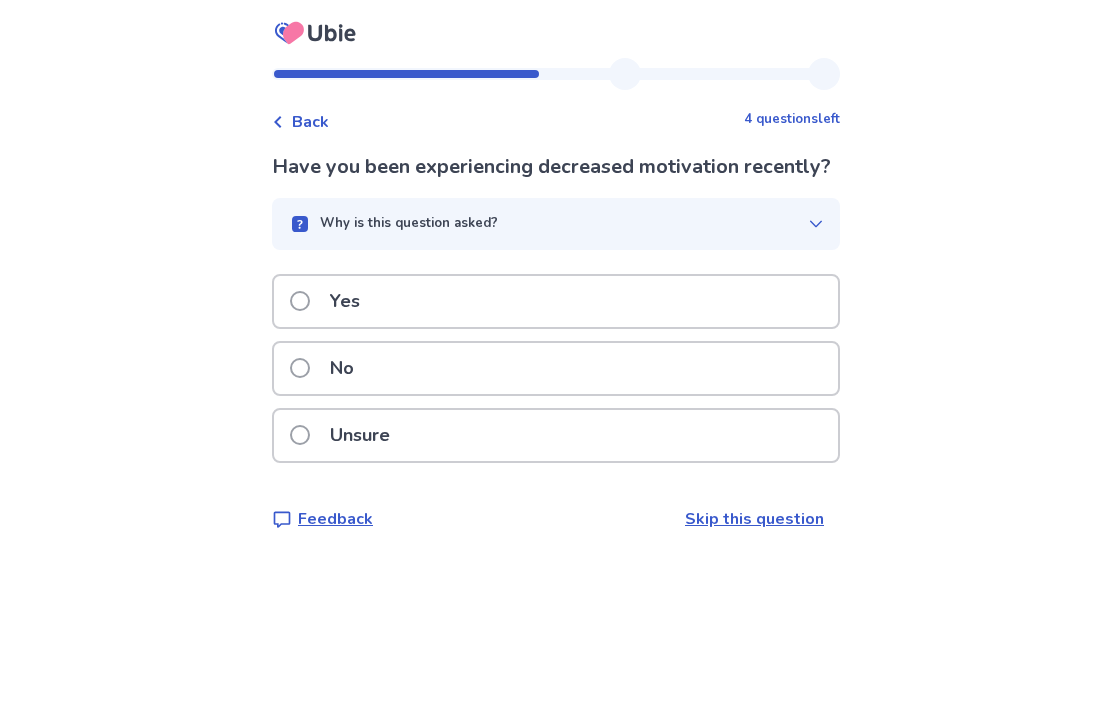 click at bounding box center (300, 301) 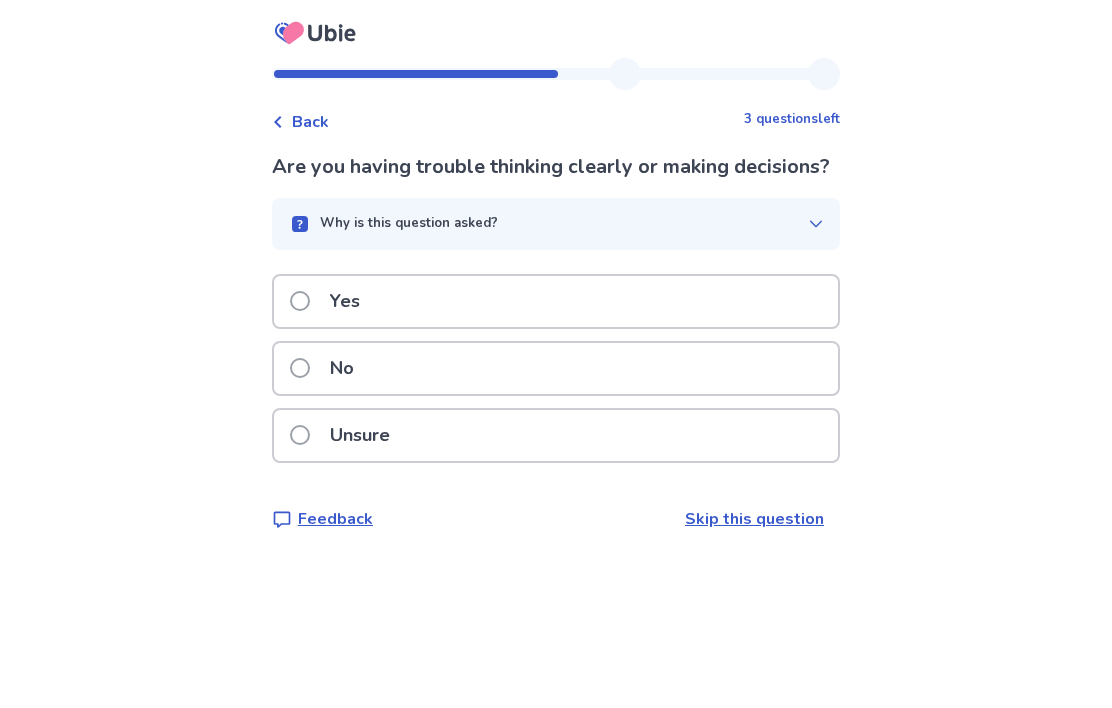 click on "Unsure" at bounding box center (346, 435) 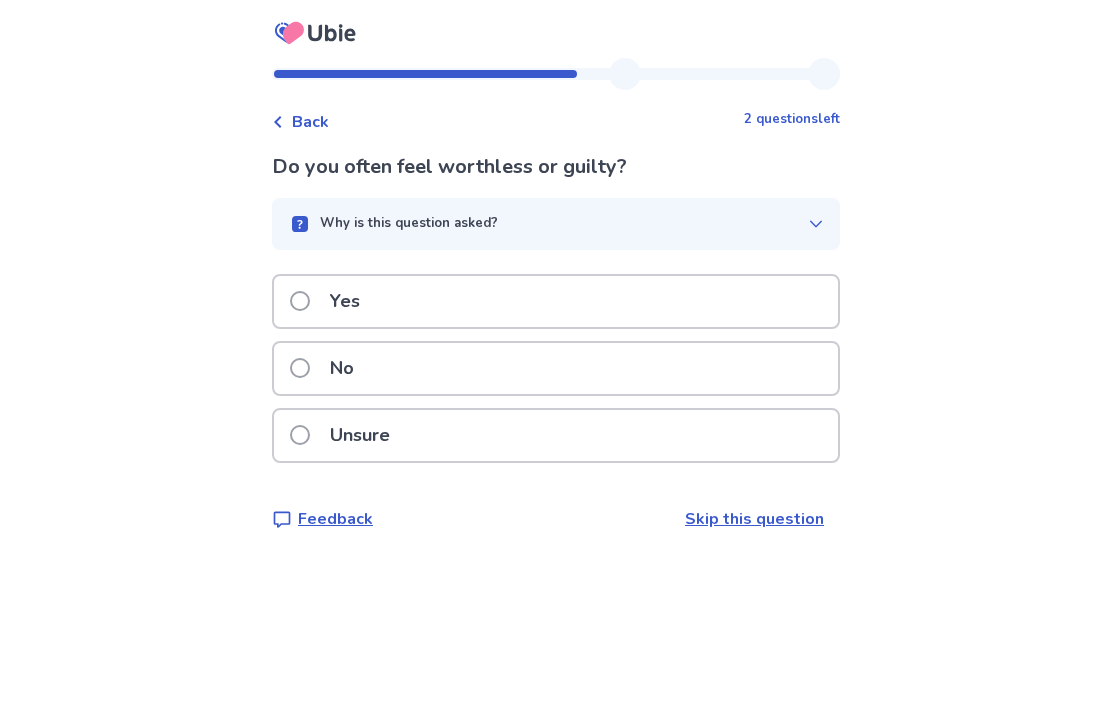 click at bounding box center [300, 301] 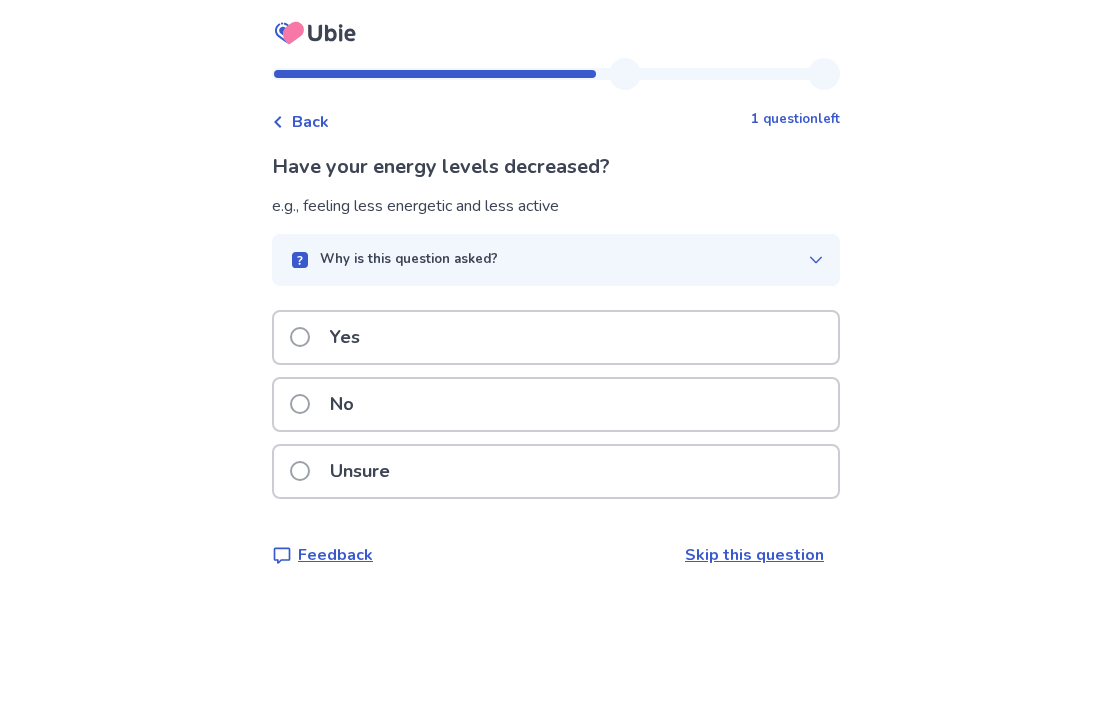click at bounding box center [300, 337] 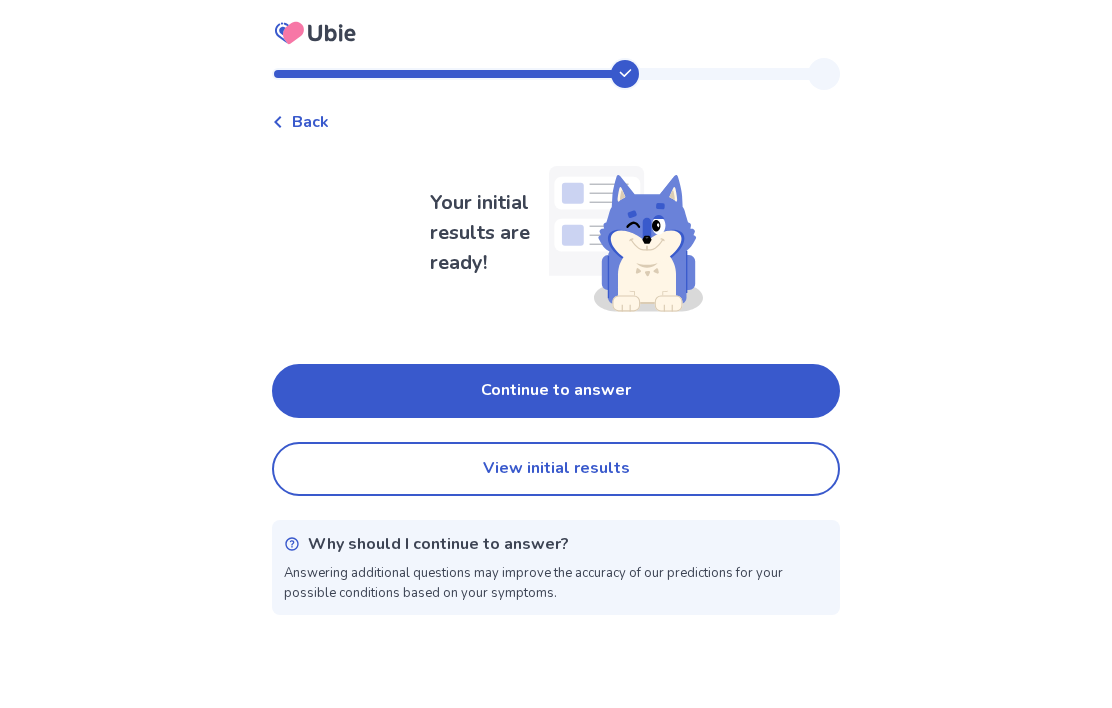 click on "Continue to answer" at bounding box center (556, 391) 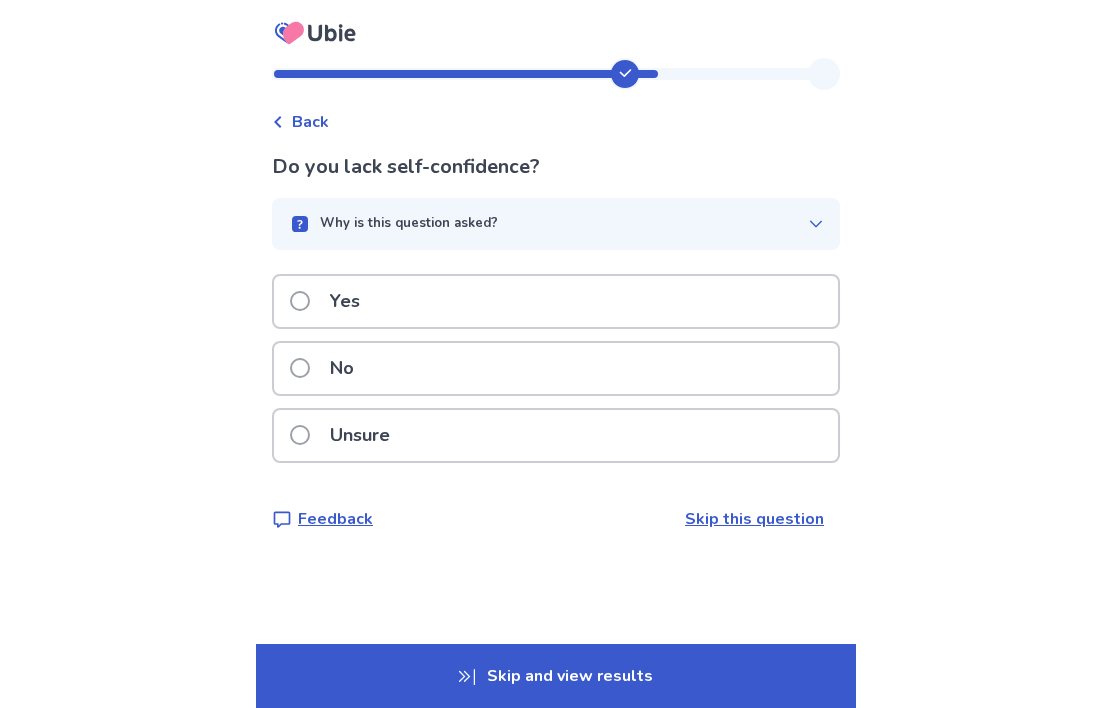 click on "Yes" at bounding box center (331, 301) 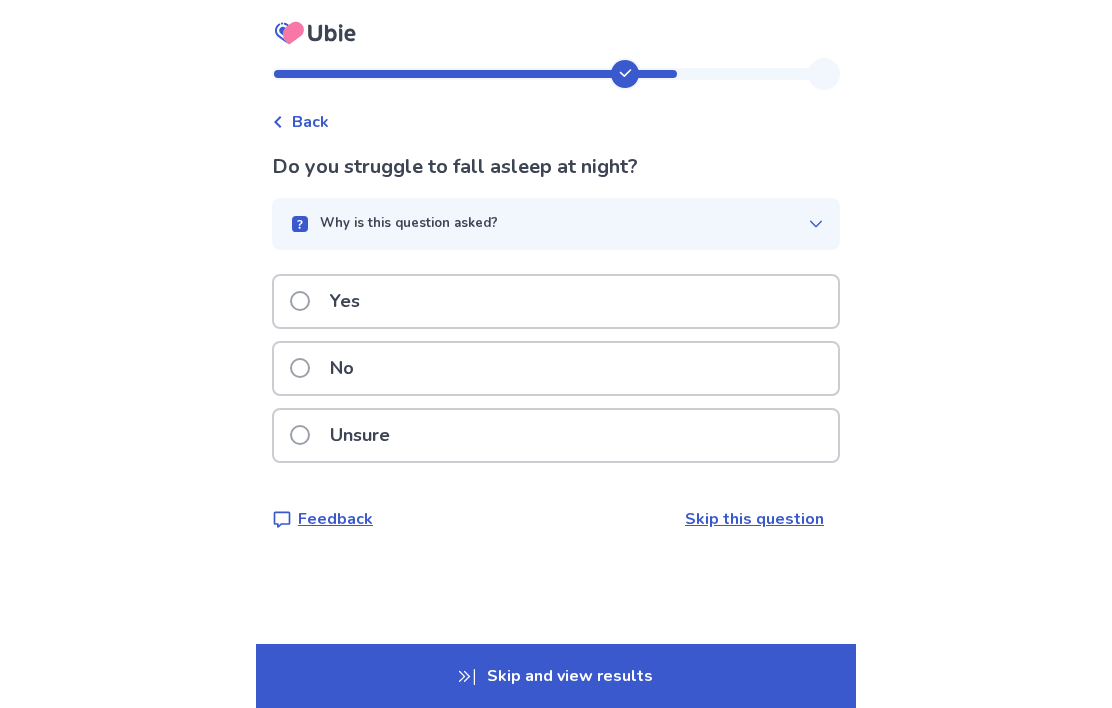 click at bounding box center (300, 301) 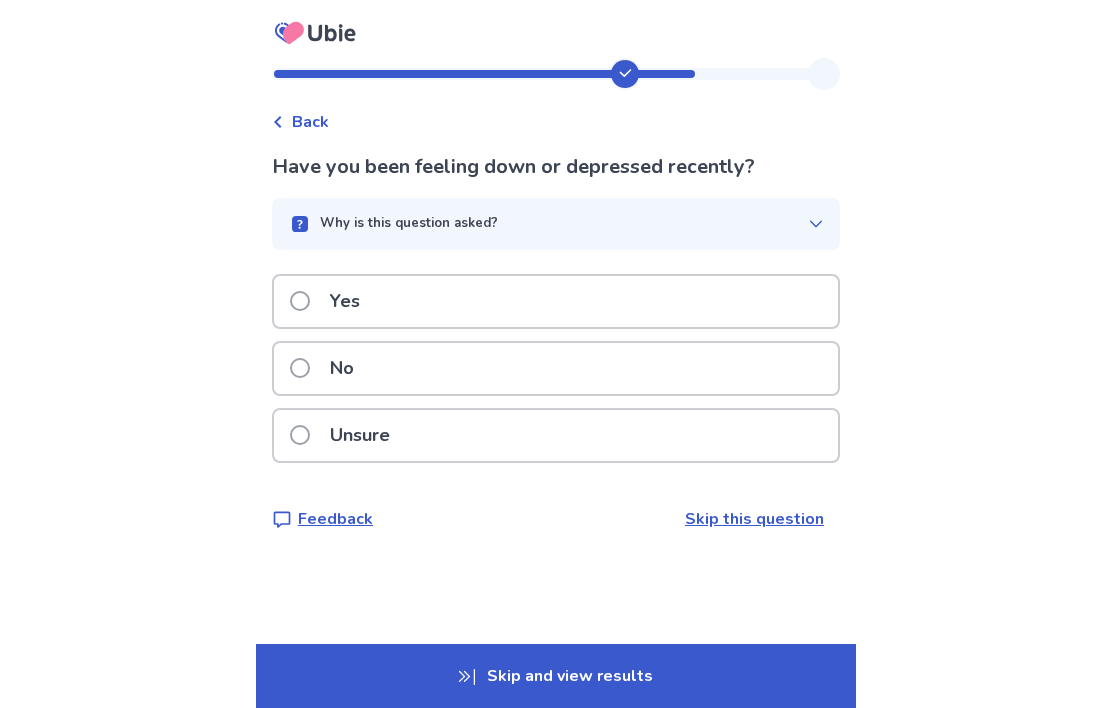 click on "Yes" at bounding box center (331, 301) 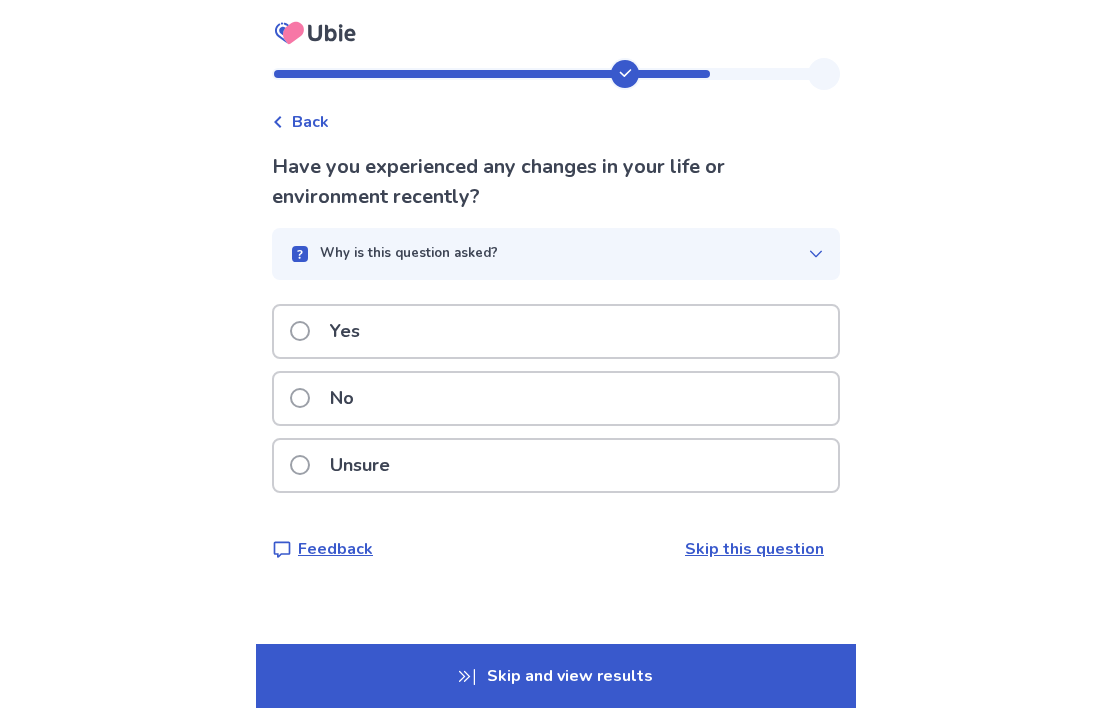 click on "Yes" at bounding box center (331, 331) 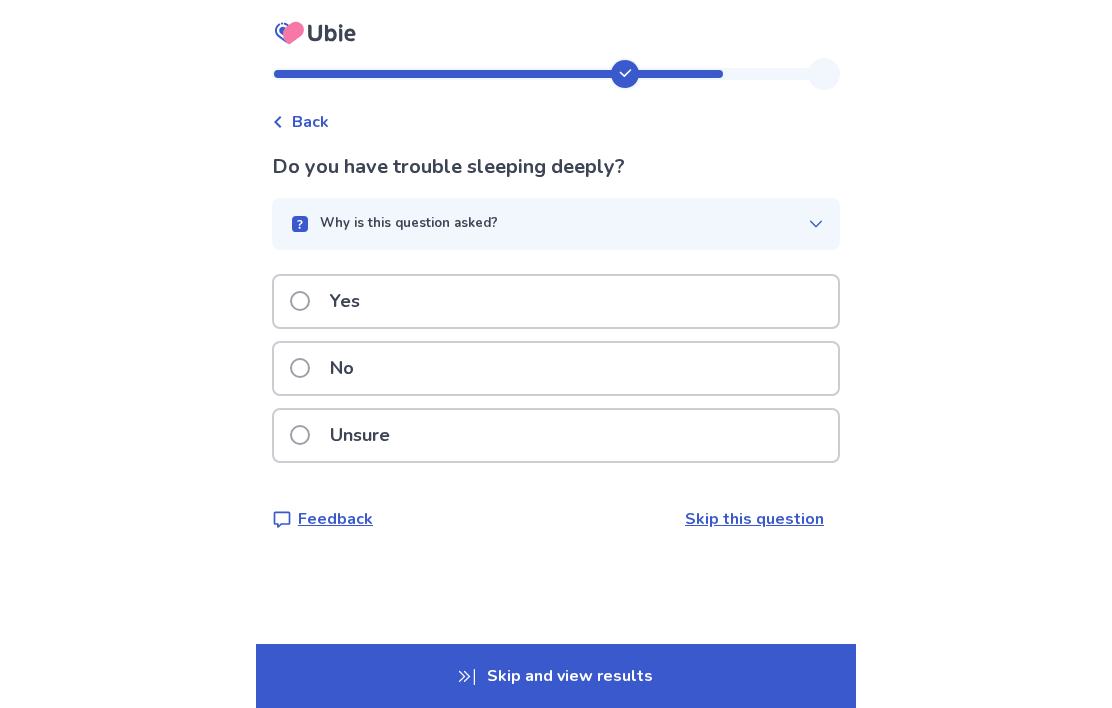 click at bounding box center [300, 301] 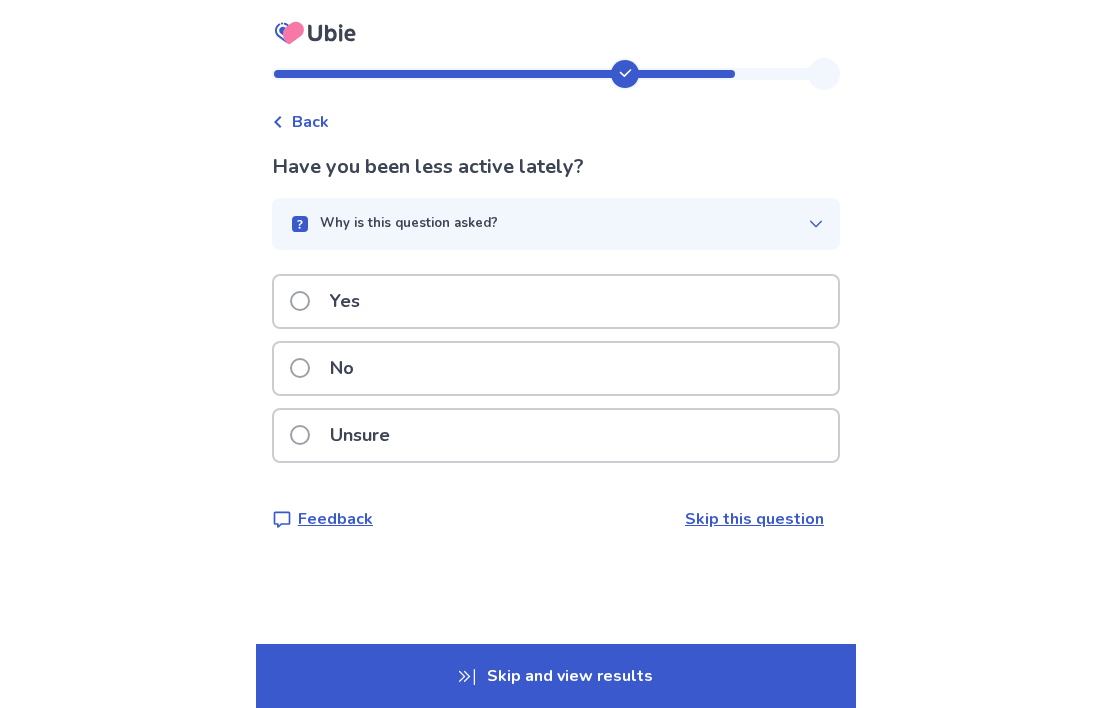 click on "Yes" at bounding box center [331, 301] 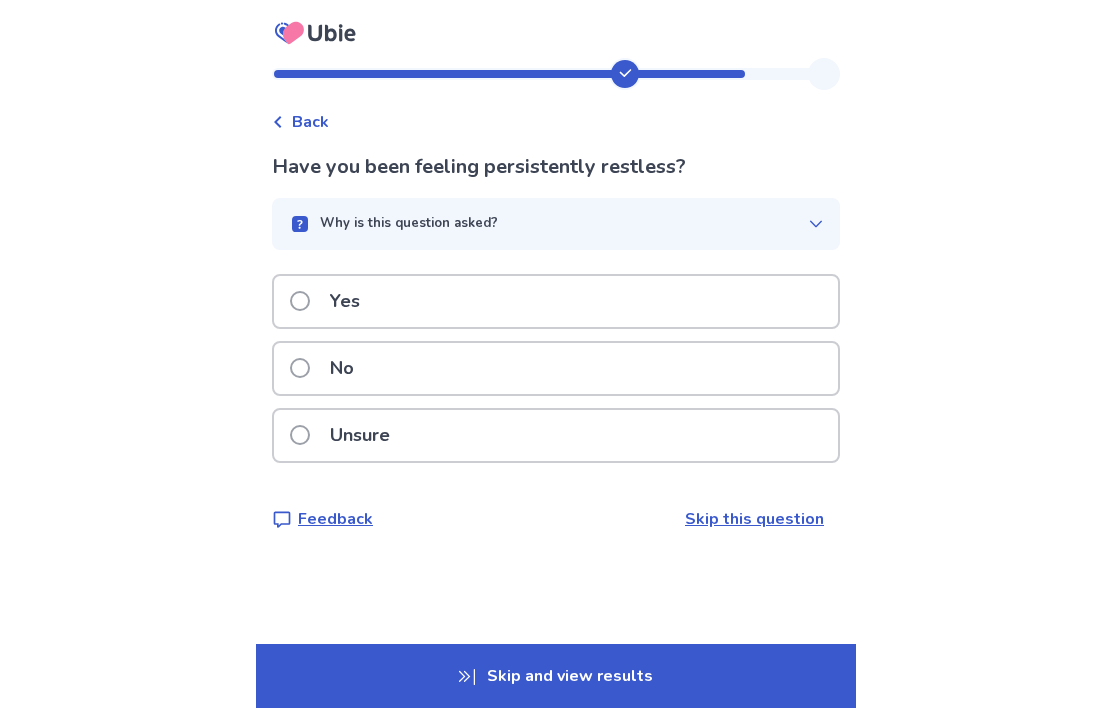 click on "Unsure" at bounding box center (346, 435) 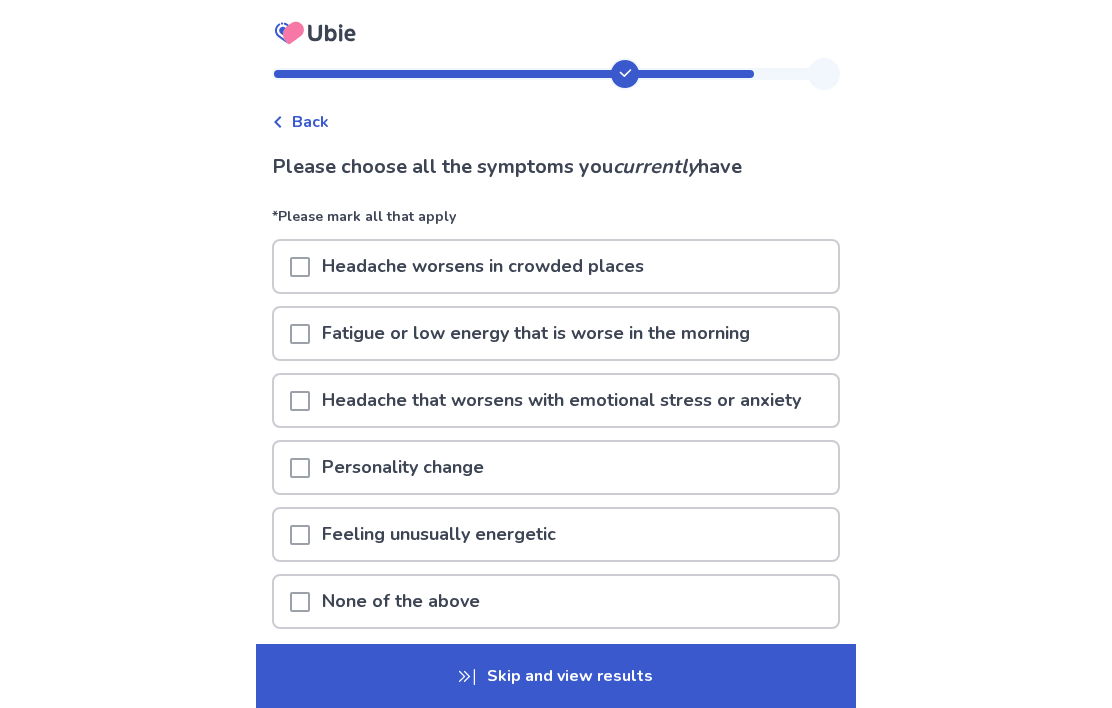 scroll, scrollTop: 60, scrollLeft: 0, axis: vertical 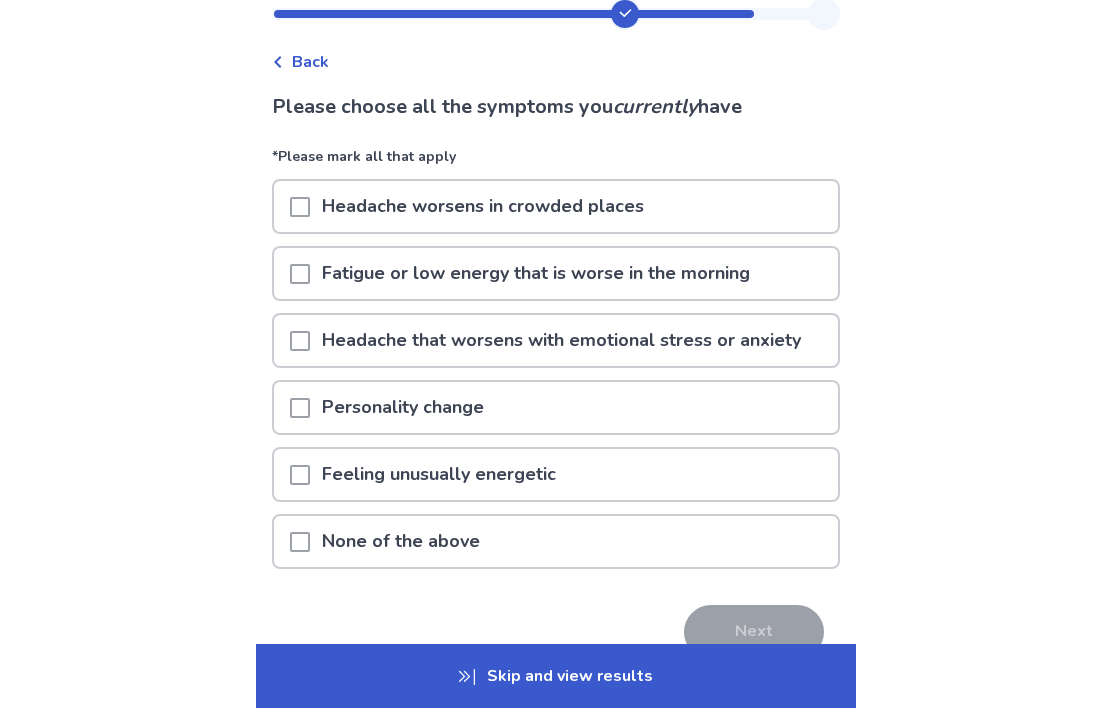 click at bounding box center [300, 274] 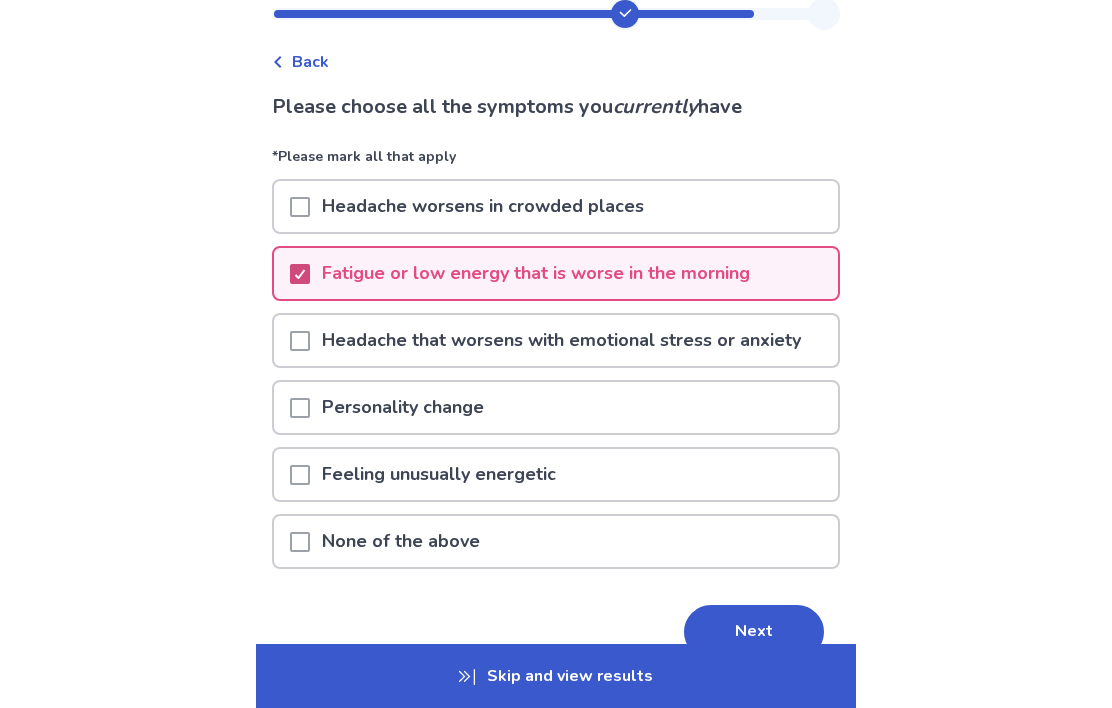 scroll, scrollTop: 42, scrollLeft: 0, axis: vertical 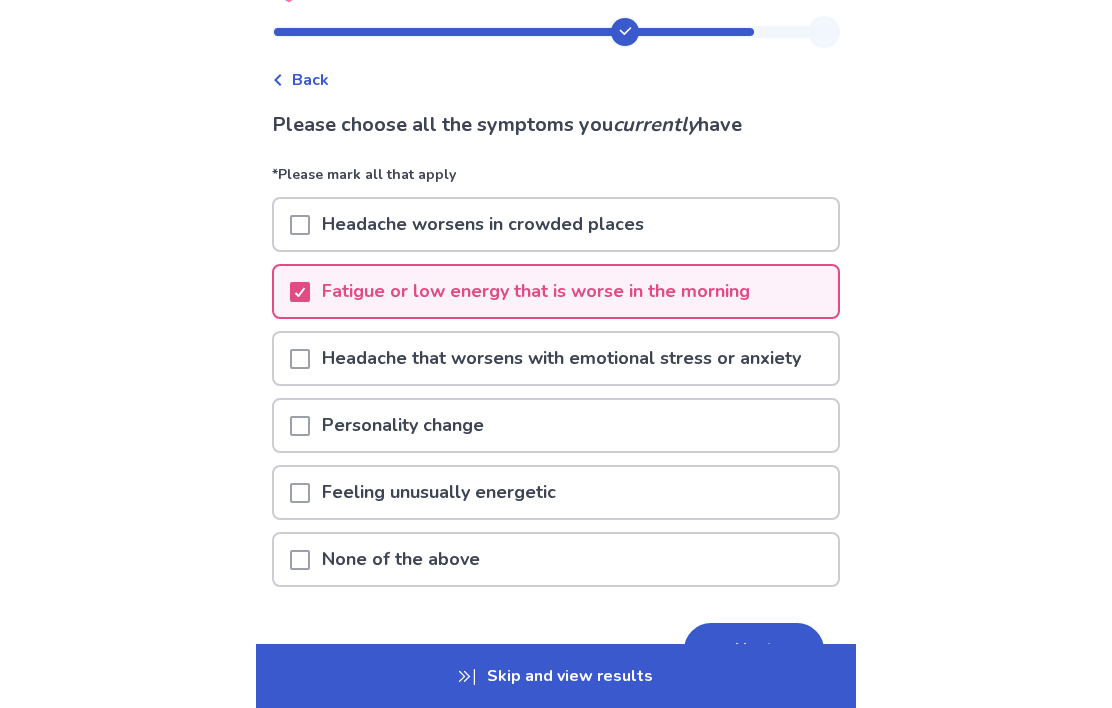 click at bounding box center [300, 426] 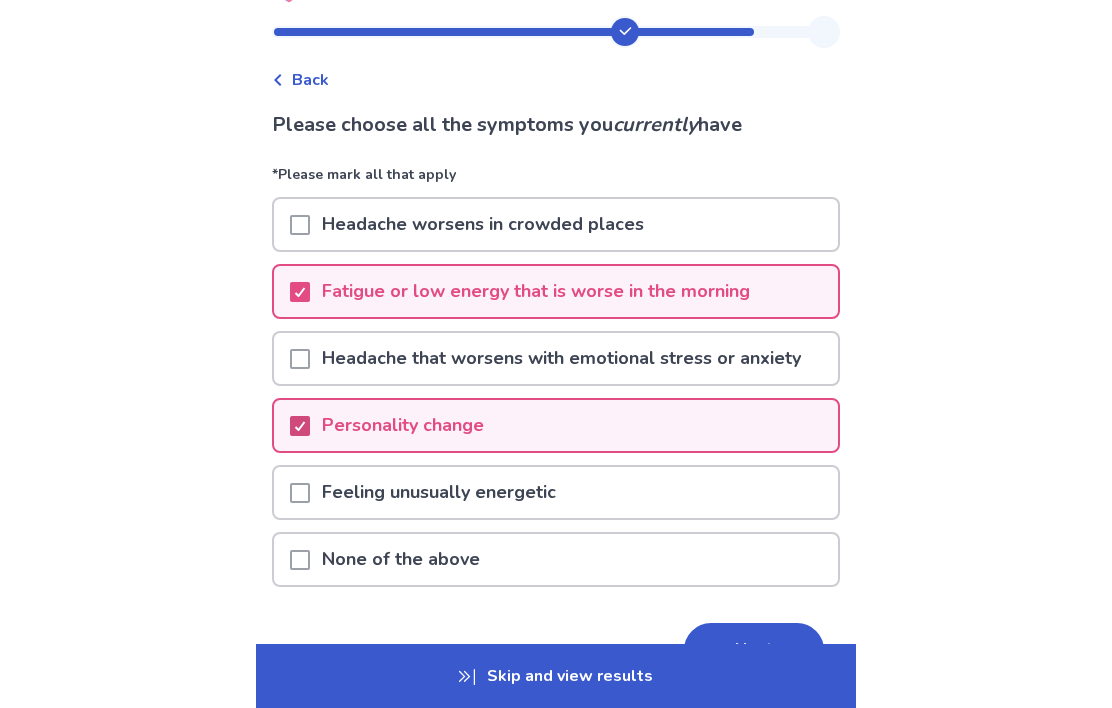click at bounding box center (300, 493) 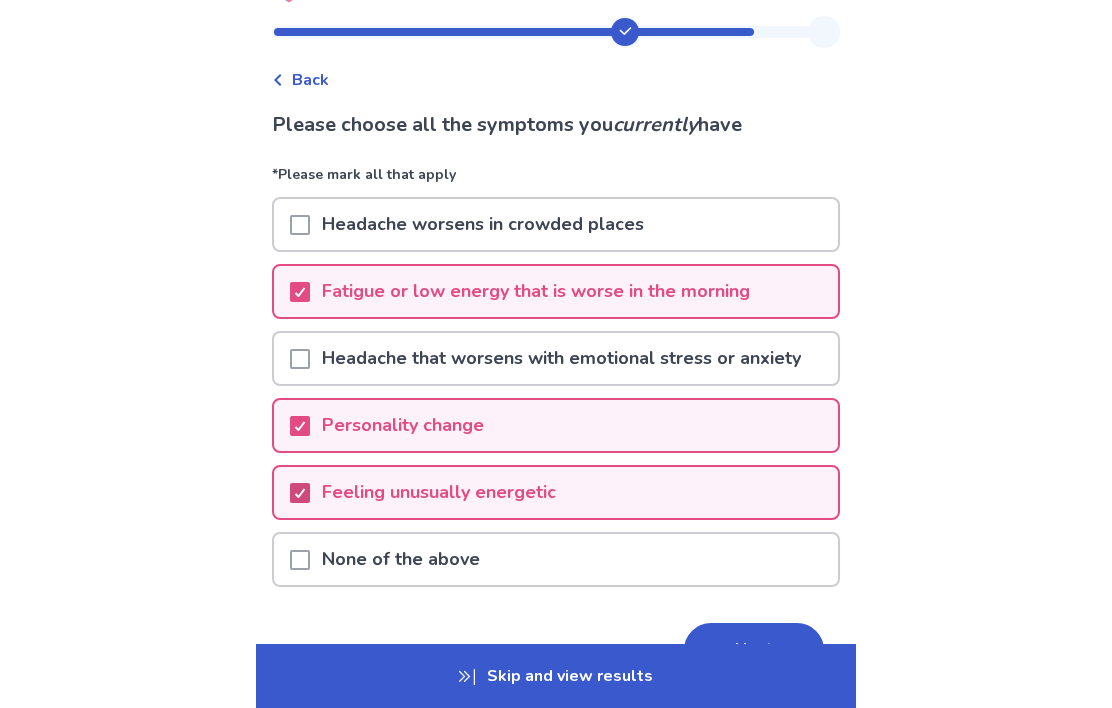 click 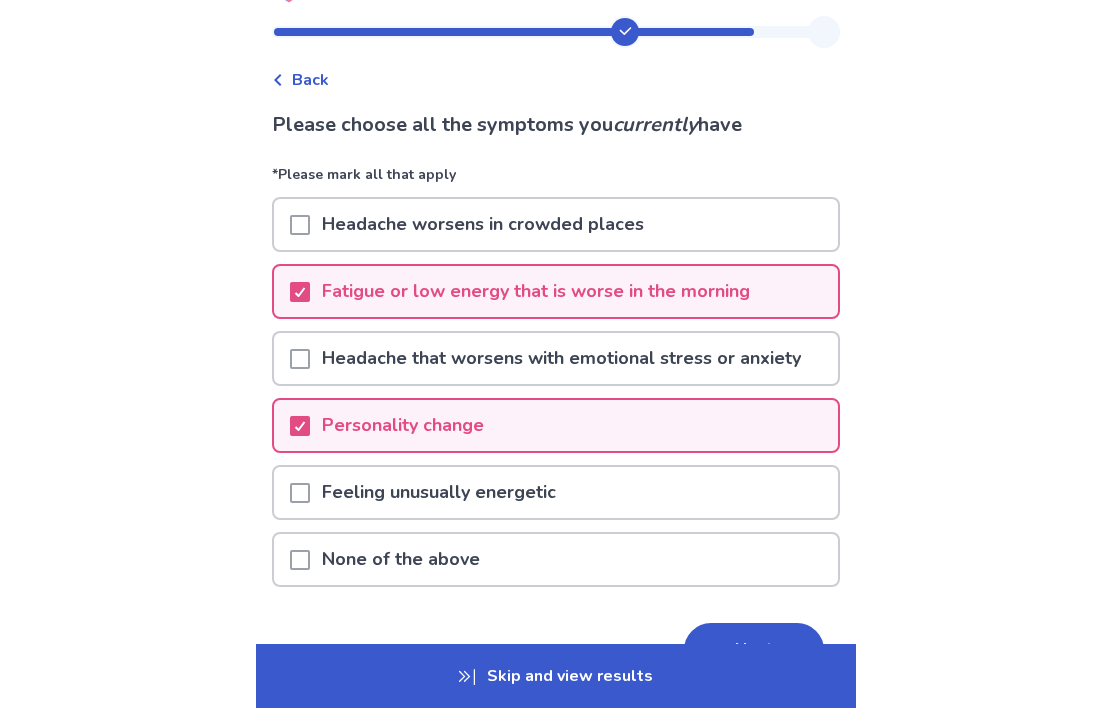 click on "Next" at bounding box center (754, 650) 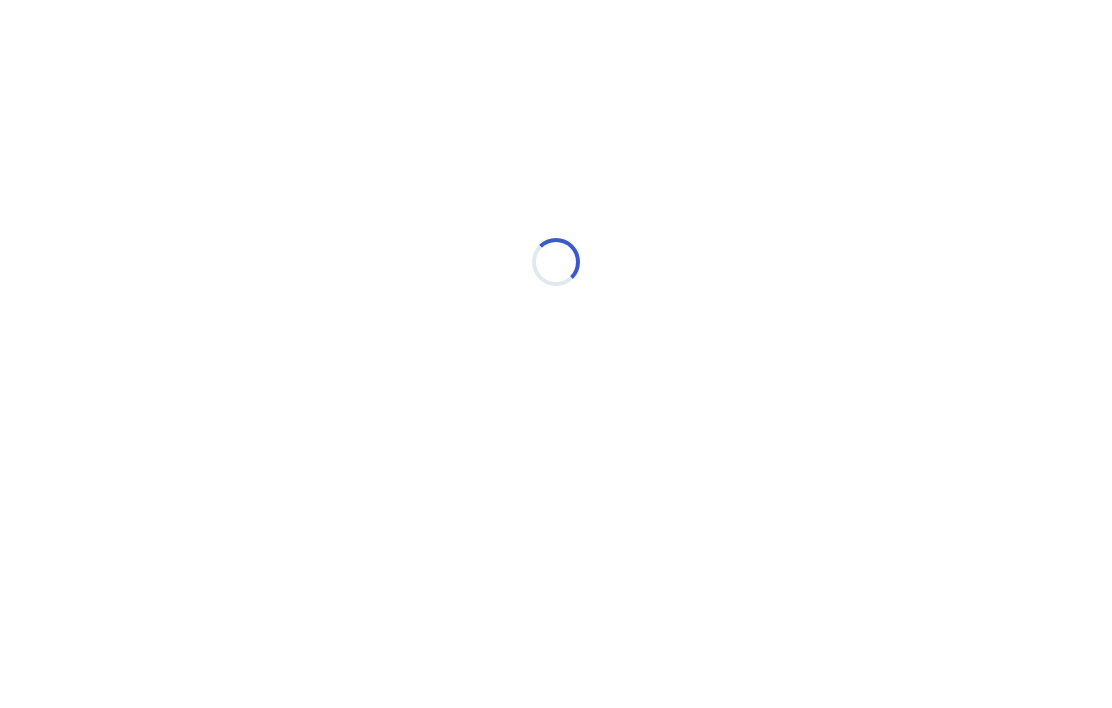 scroll, scrollTop: 0, scrollLeft: 0, axis: both 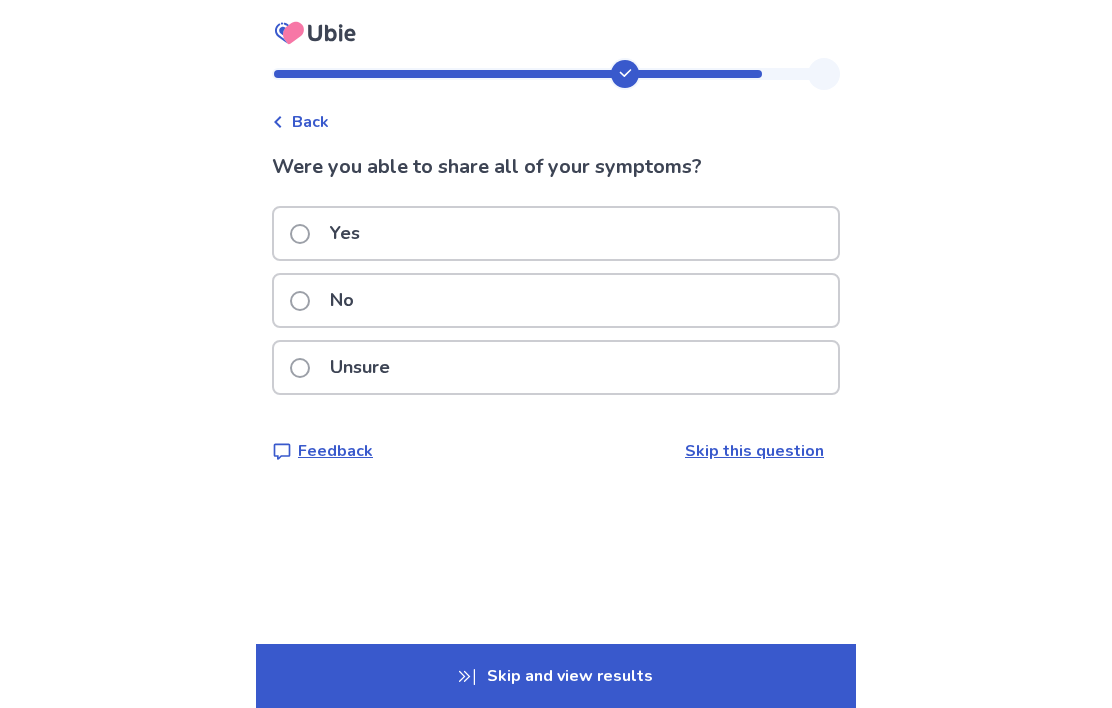 click on "Unsure" at bounding box center [360, 367] 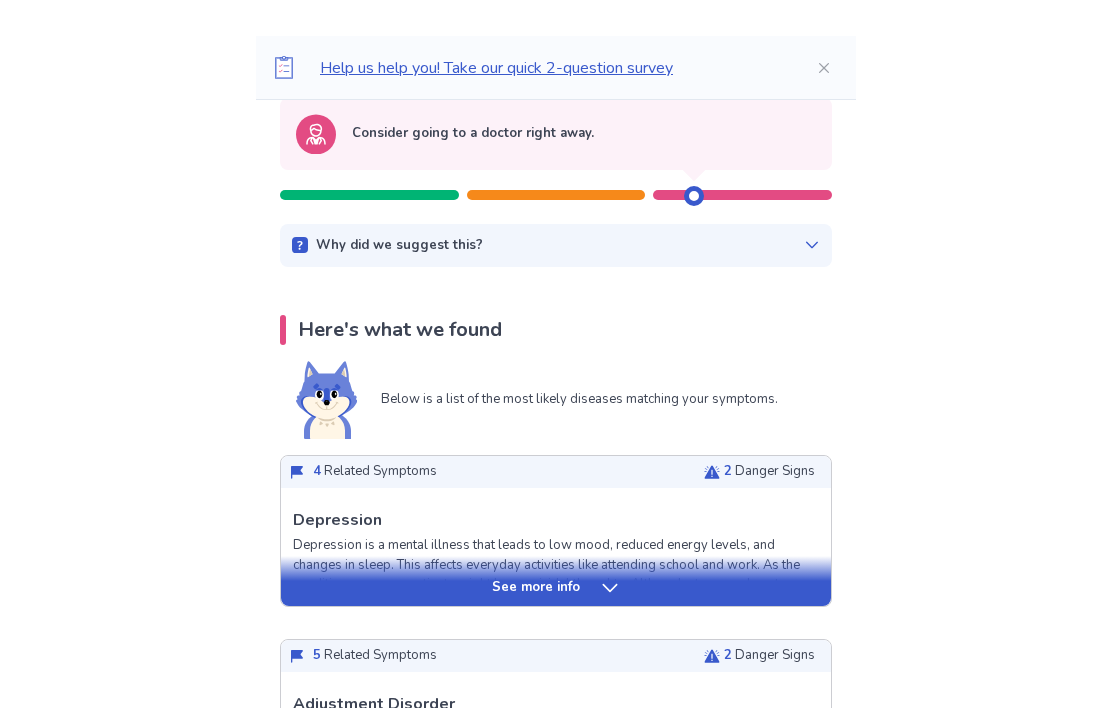 scroll, scrollTop: 178, scrollLeft: 0, axis: vertical 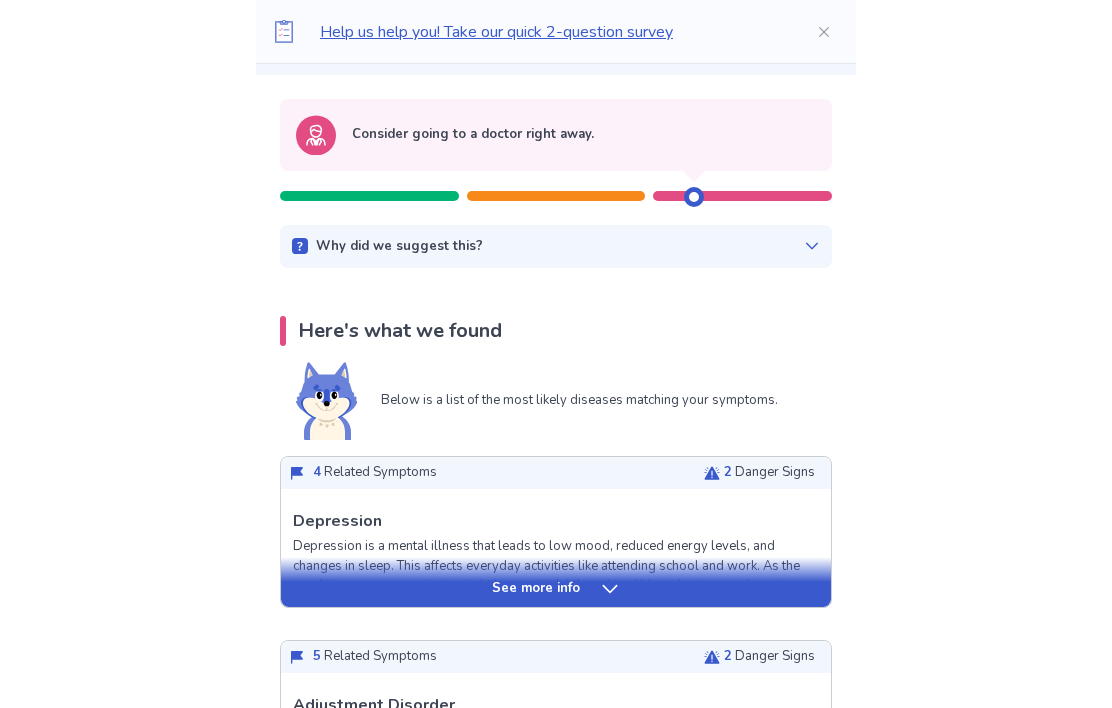 click on "4   Related Symptoms 2   Danger Signs" at bounding box center (556, 473) 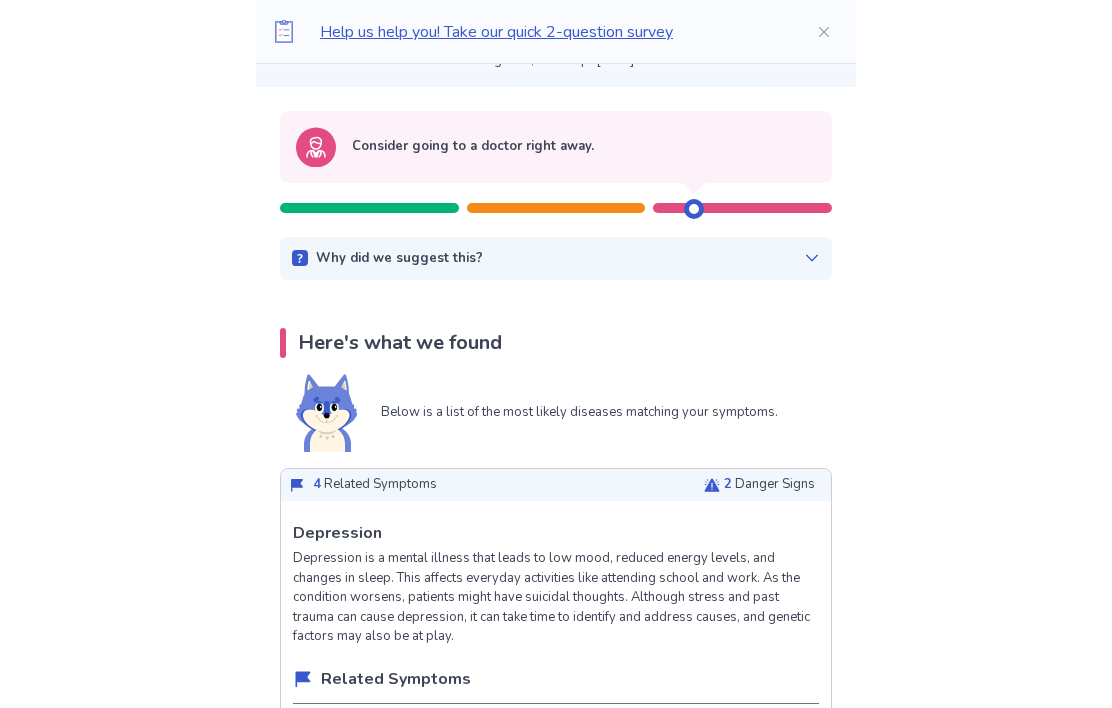 scroll, scrollTop: 140, scrollLeft: 0, axis: vertical 